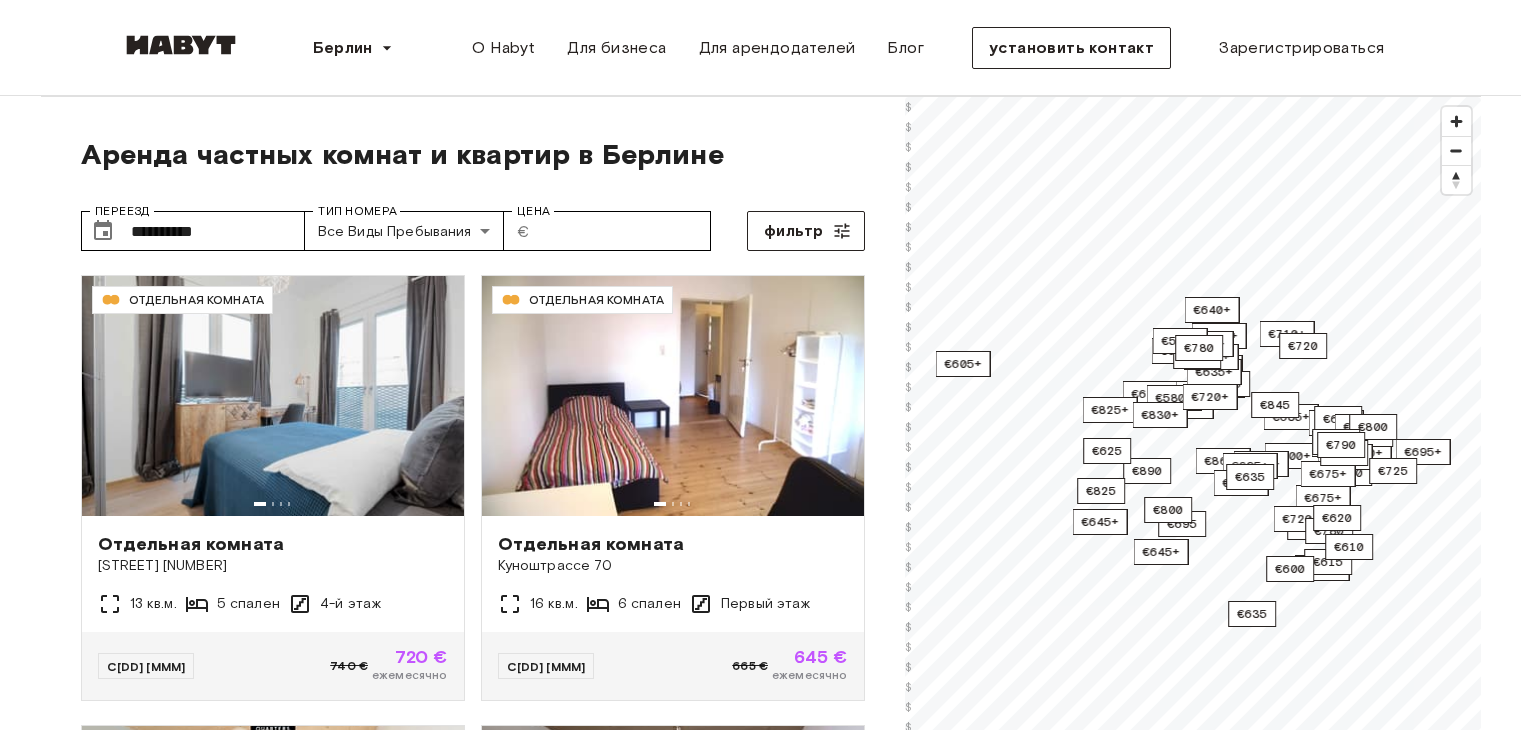 scroll, scrollTop: 0, scrollLeft: 0, axis: both 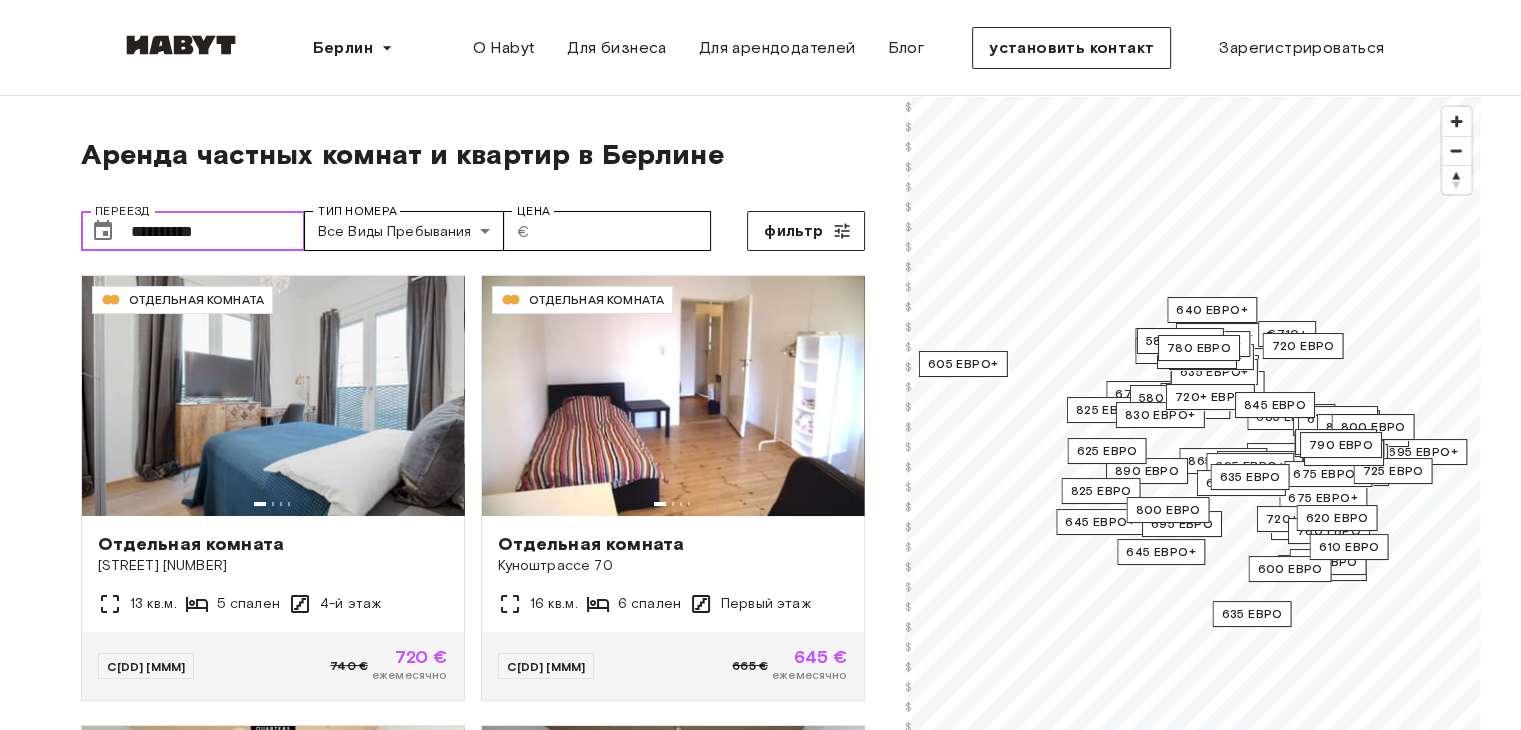 click on "**********" at bounding box center (218, 231) 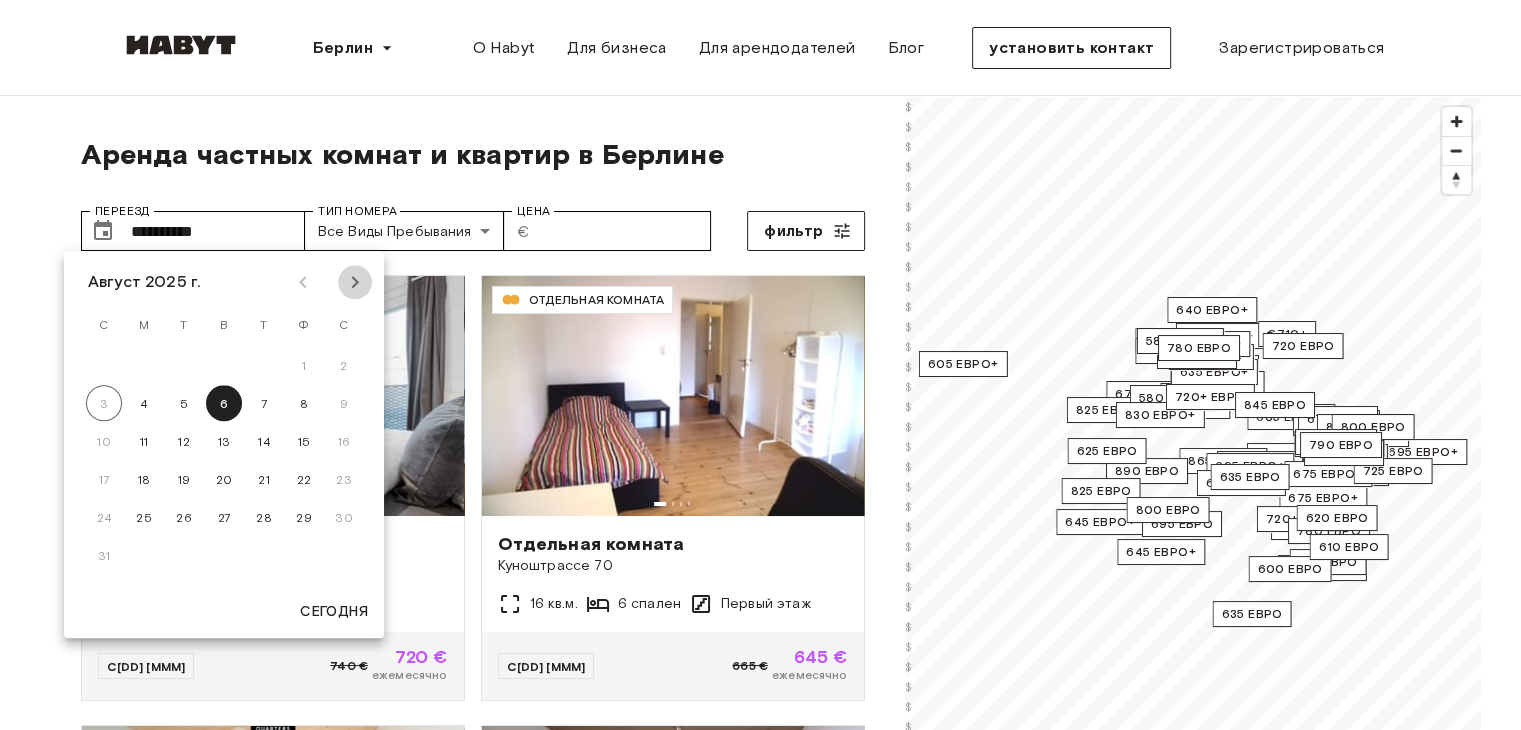 click 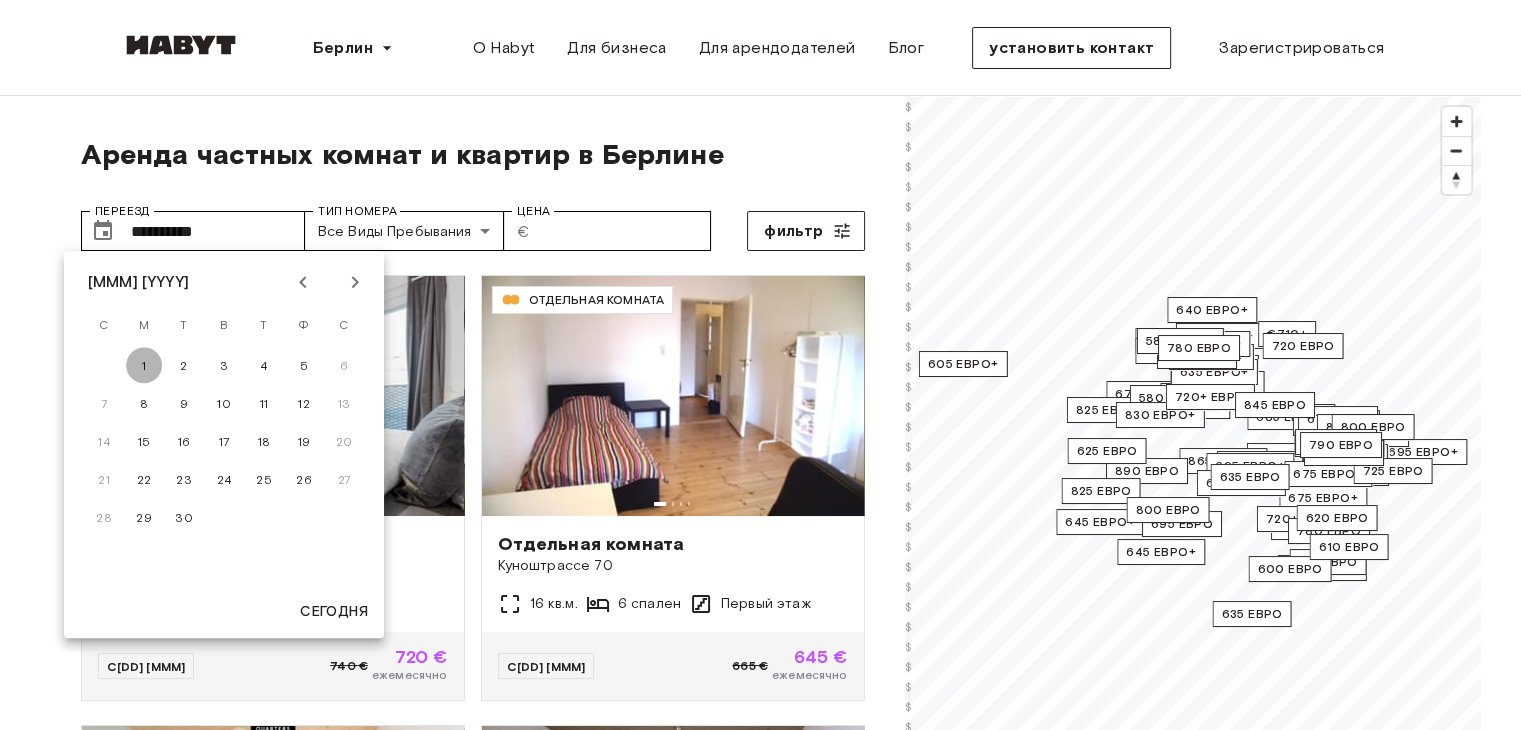 click on "1" at bounding box center (144, 365) 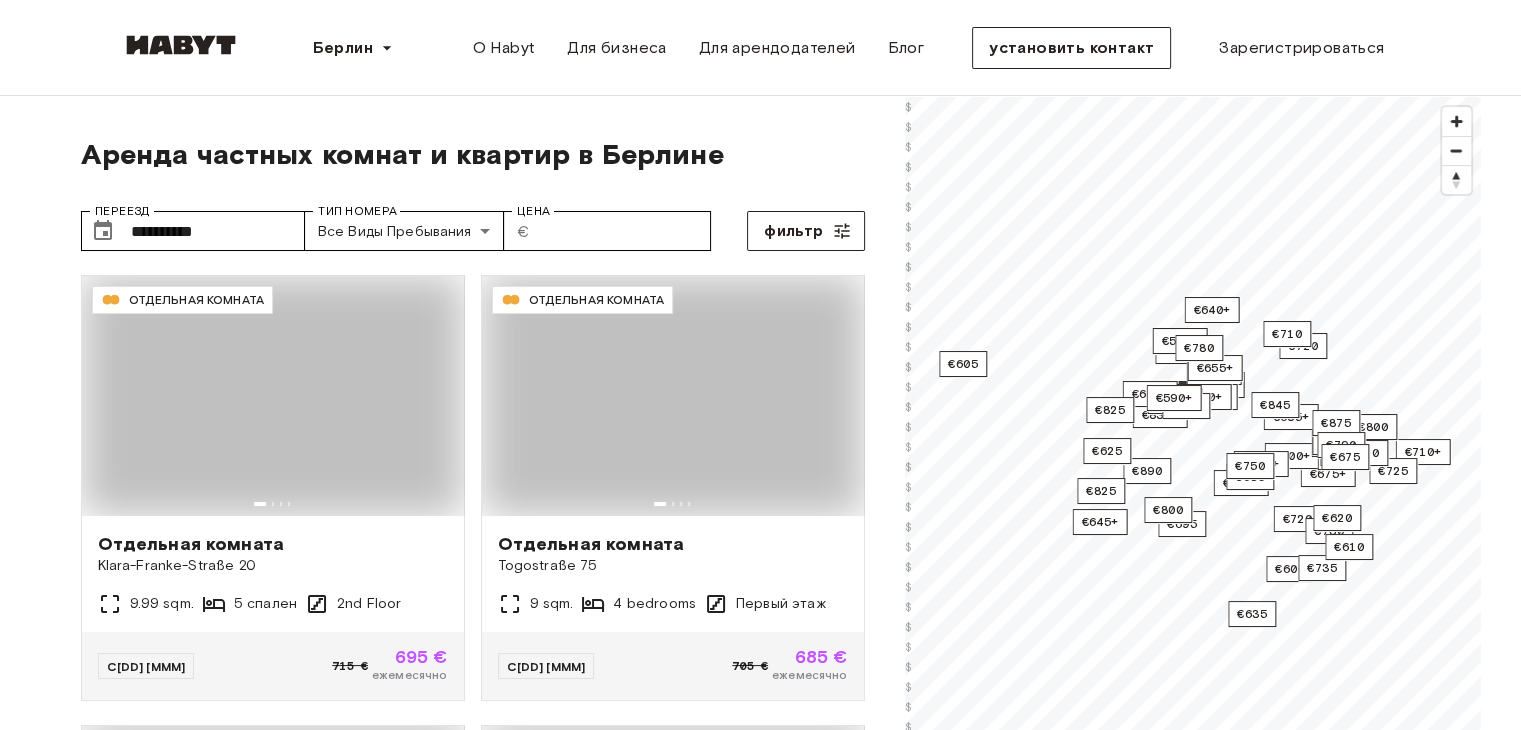 type on "**********" 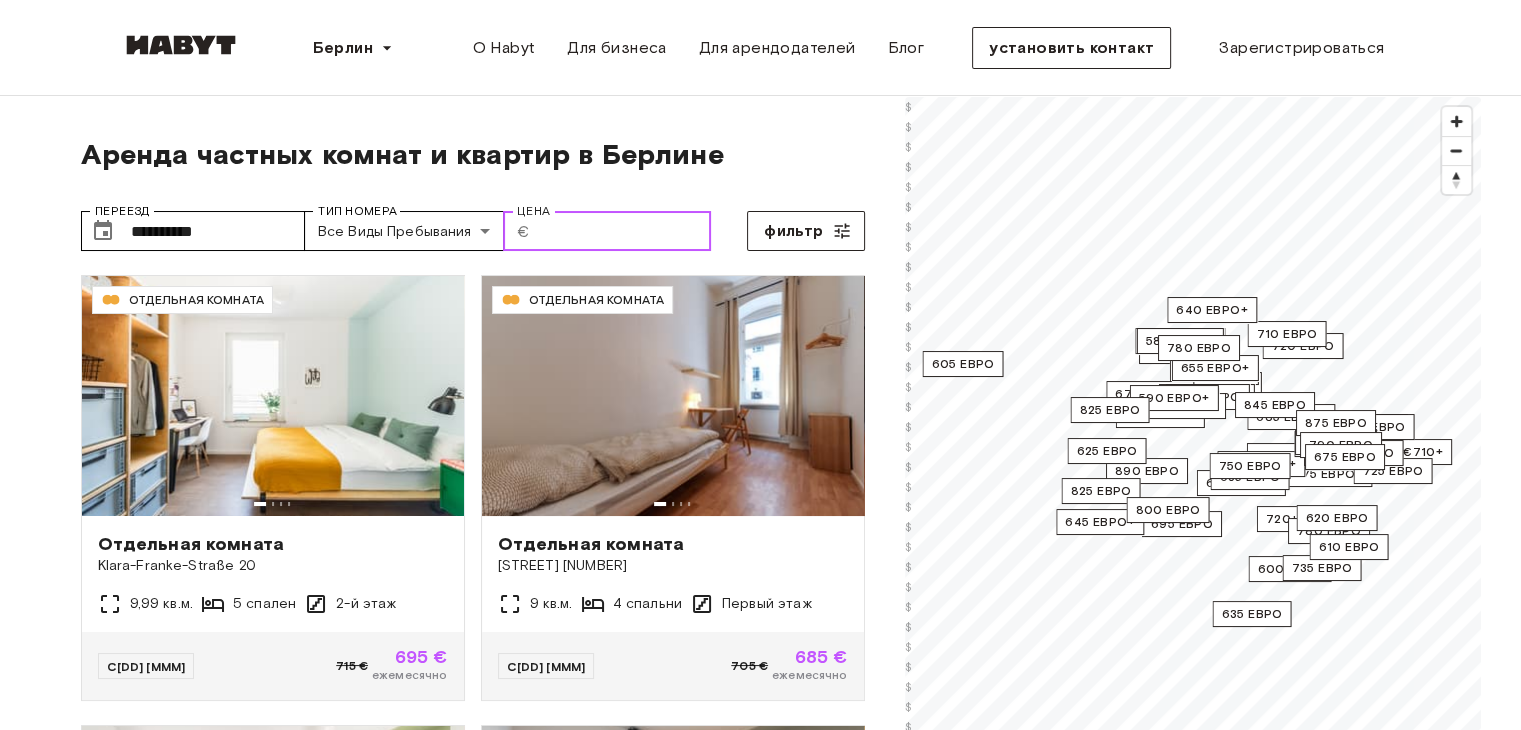 click on "Цена" at bounding box center (624, 231) 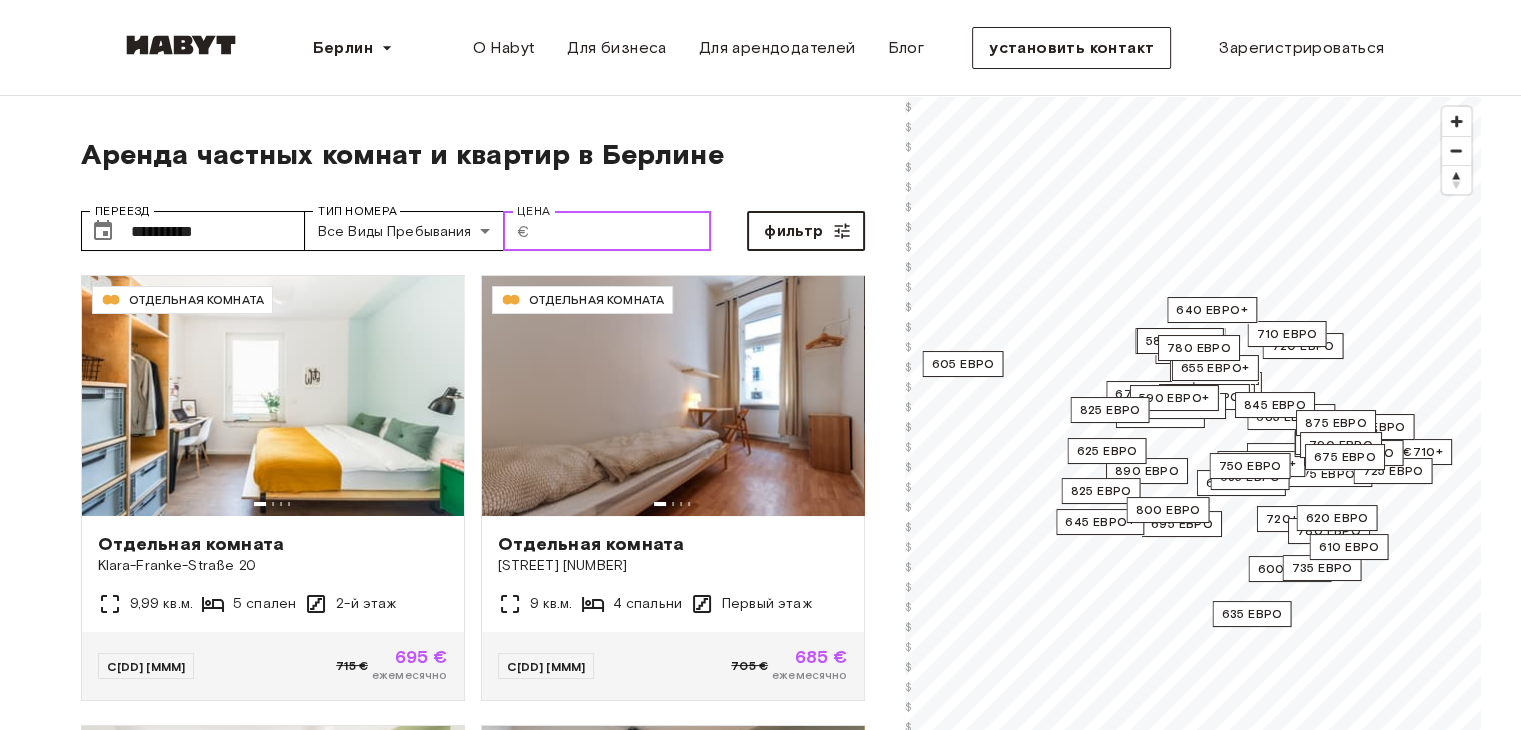 type on "****" 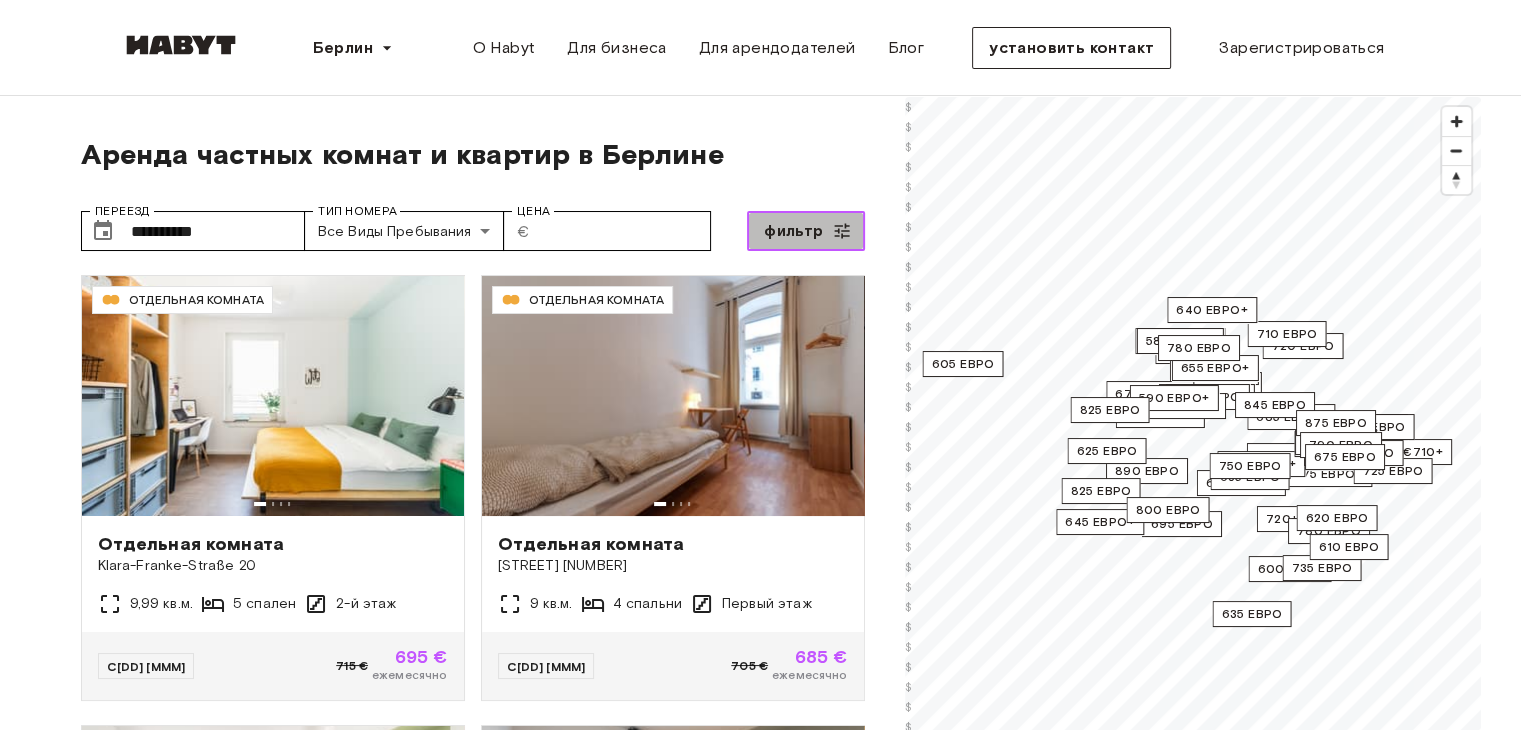 click on "фильтр" at bounding box center (793, 230) 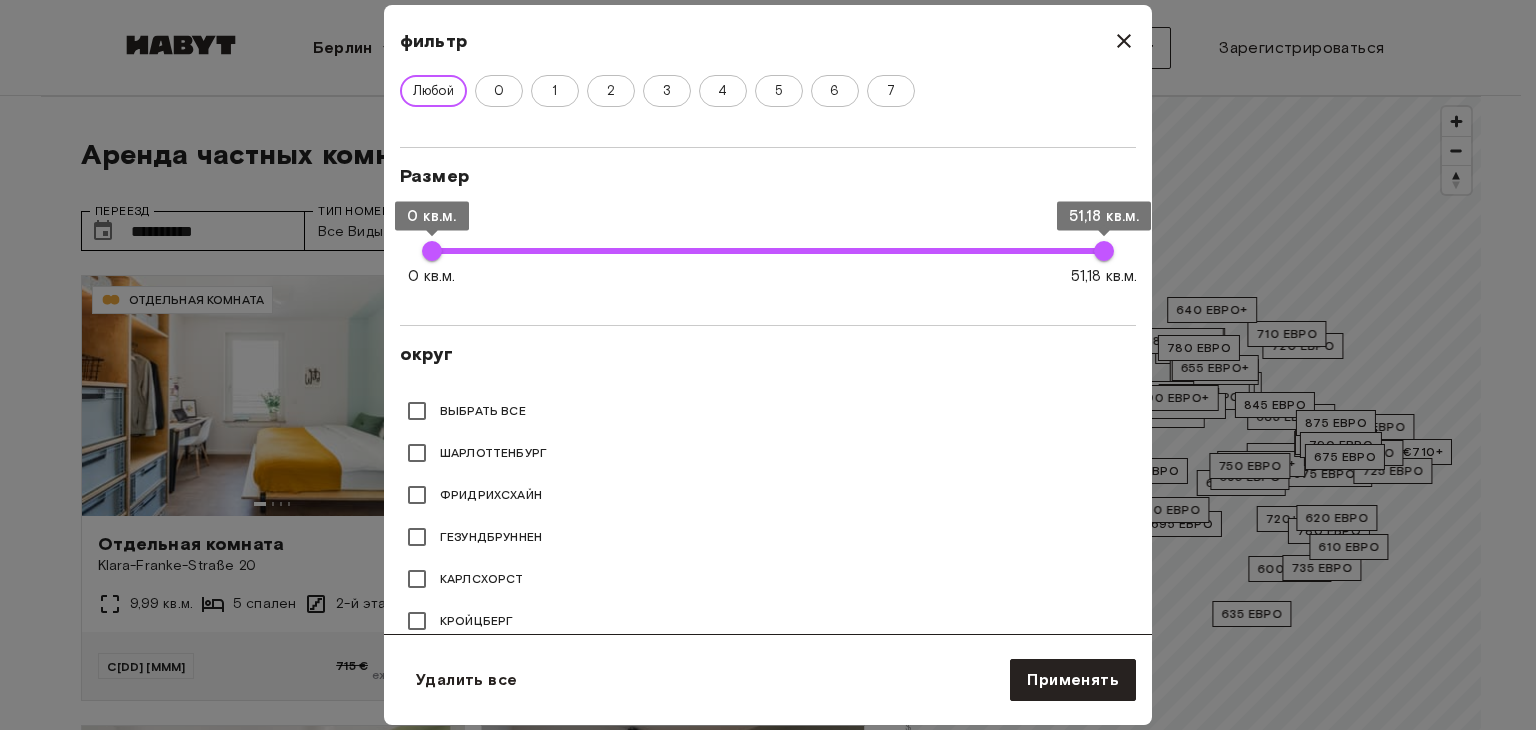 scroll, scrollTop: 782, scrollLeft: 0, axis: vertical 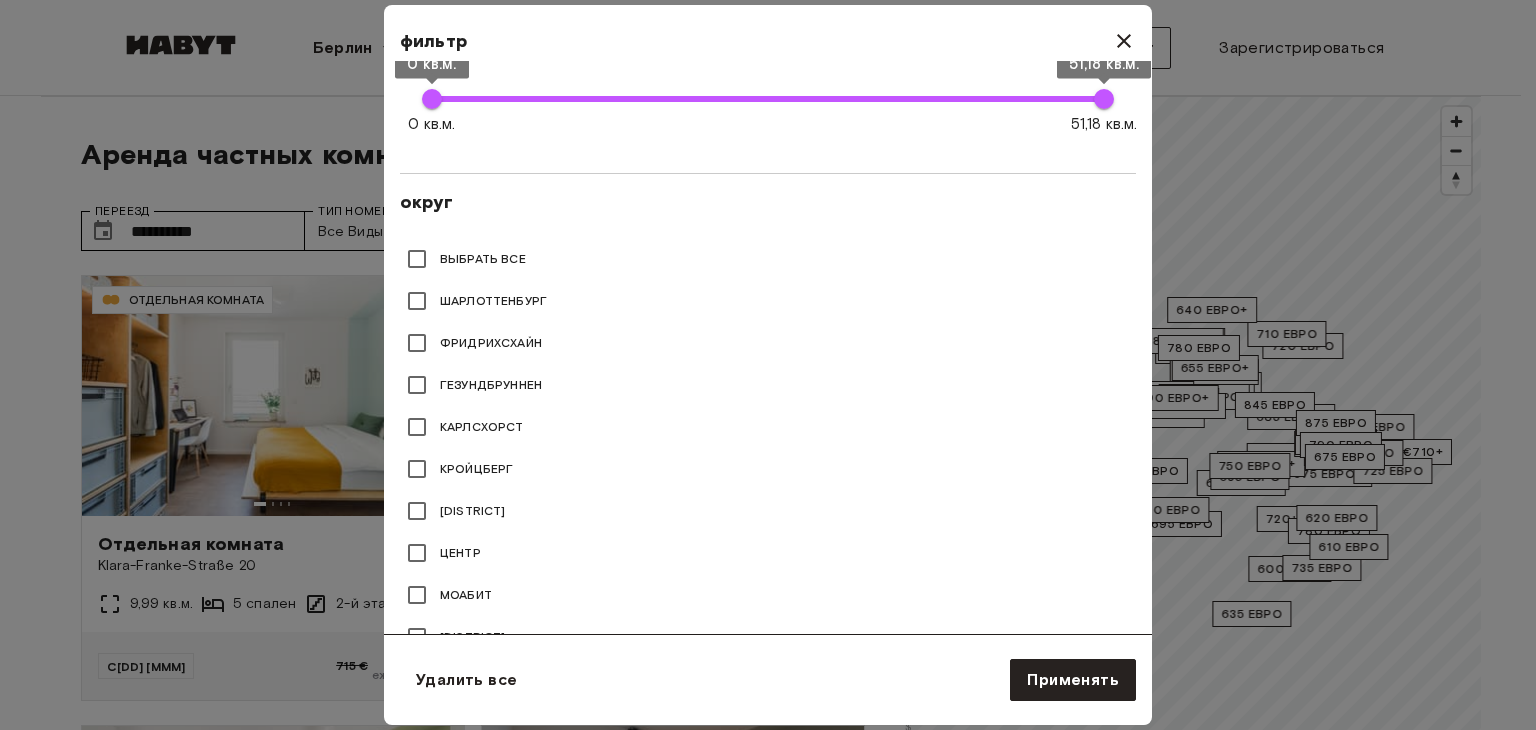 click on "Кройцберг" at bounding box center [768, 469] 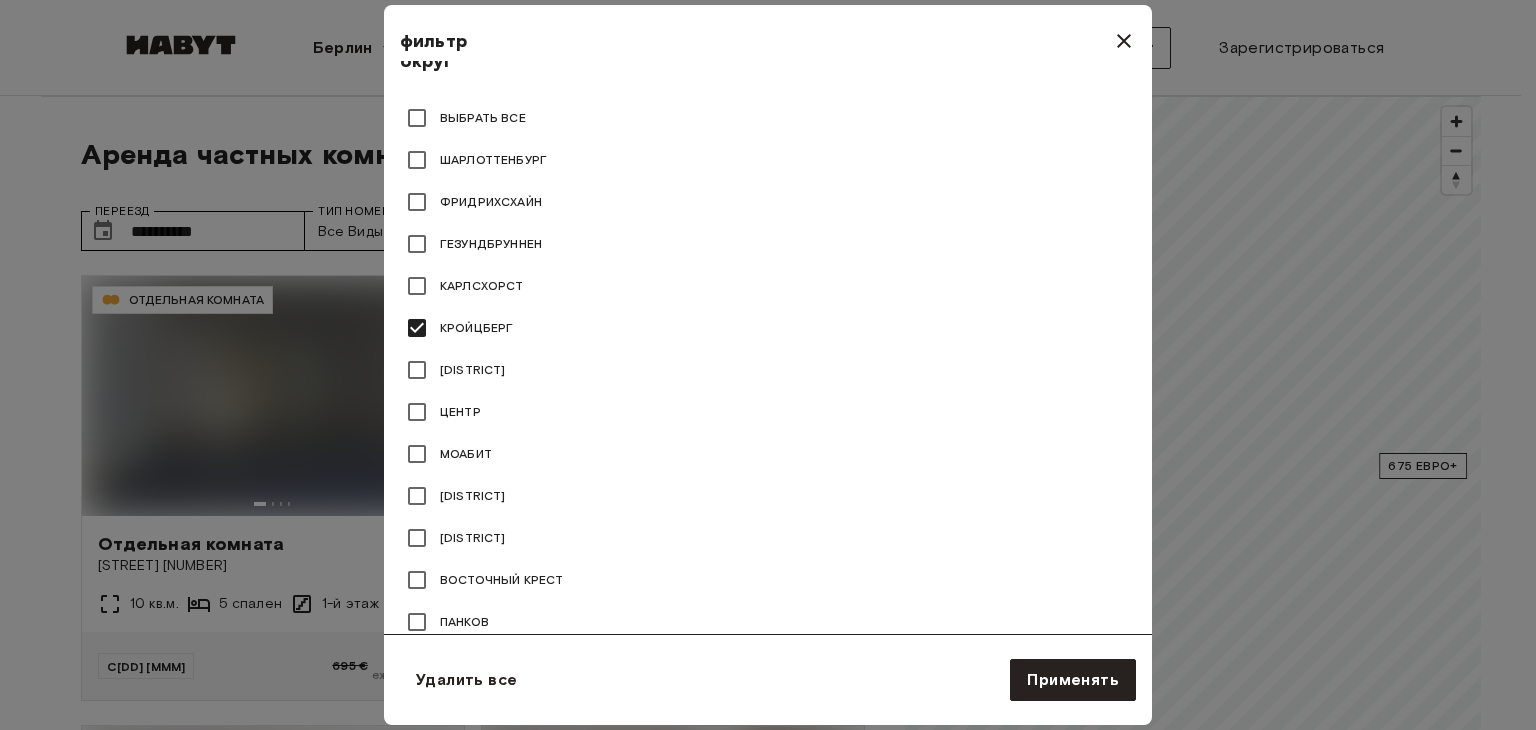 scroll, scrollTop: 924, scrollLeft: 0, axis: vertical 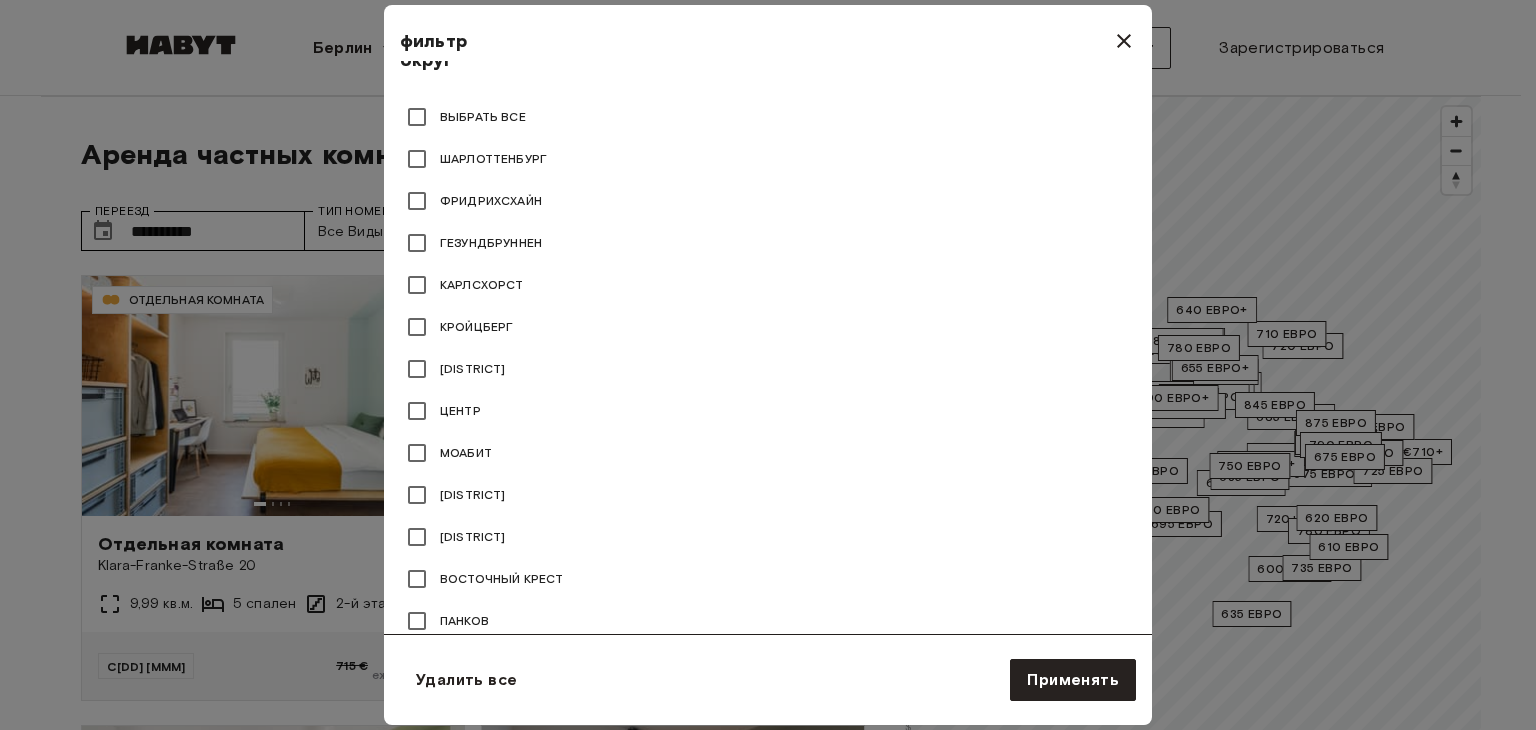 type on "**" 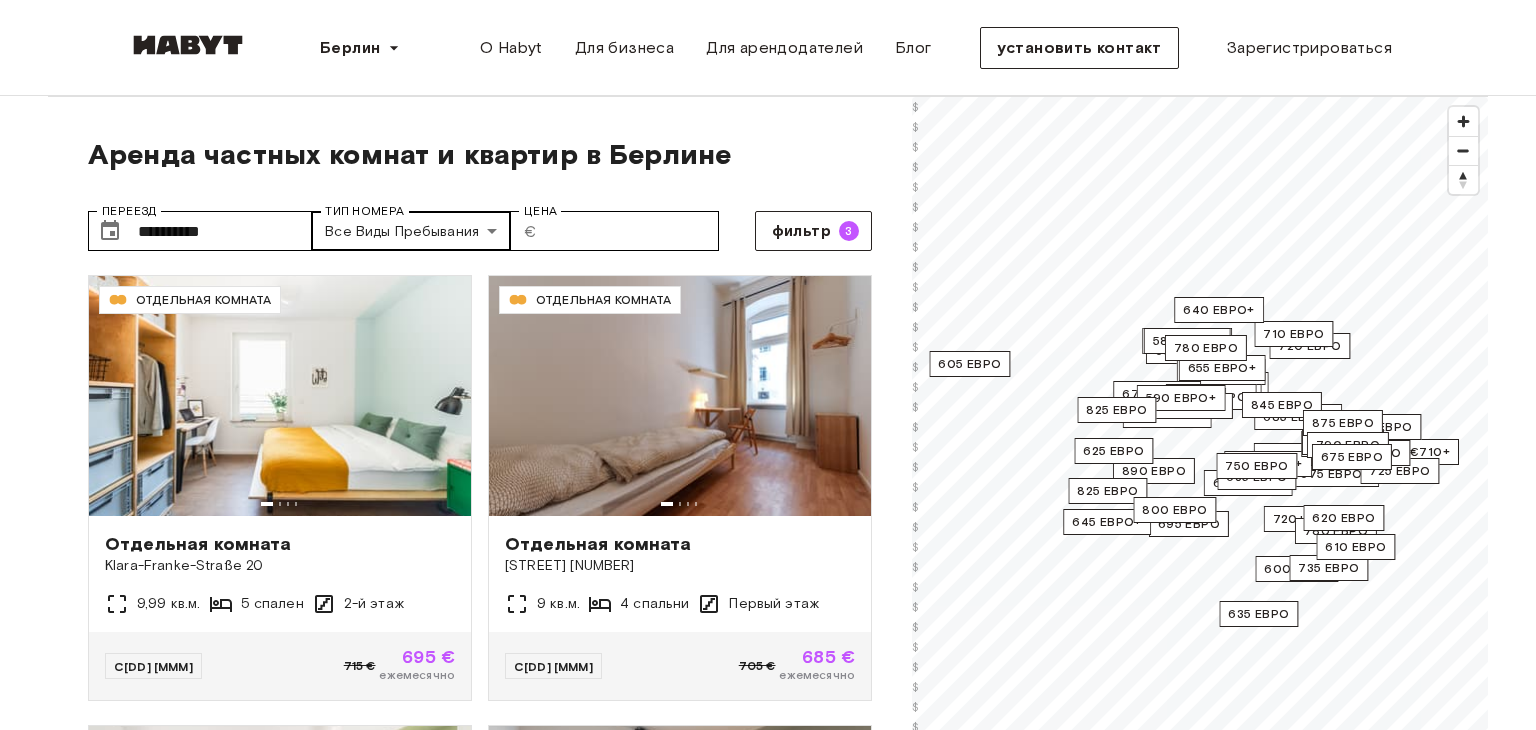 click on "**********" at bounding box center (768, 2463) 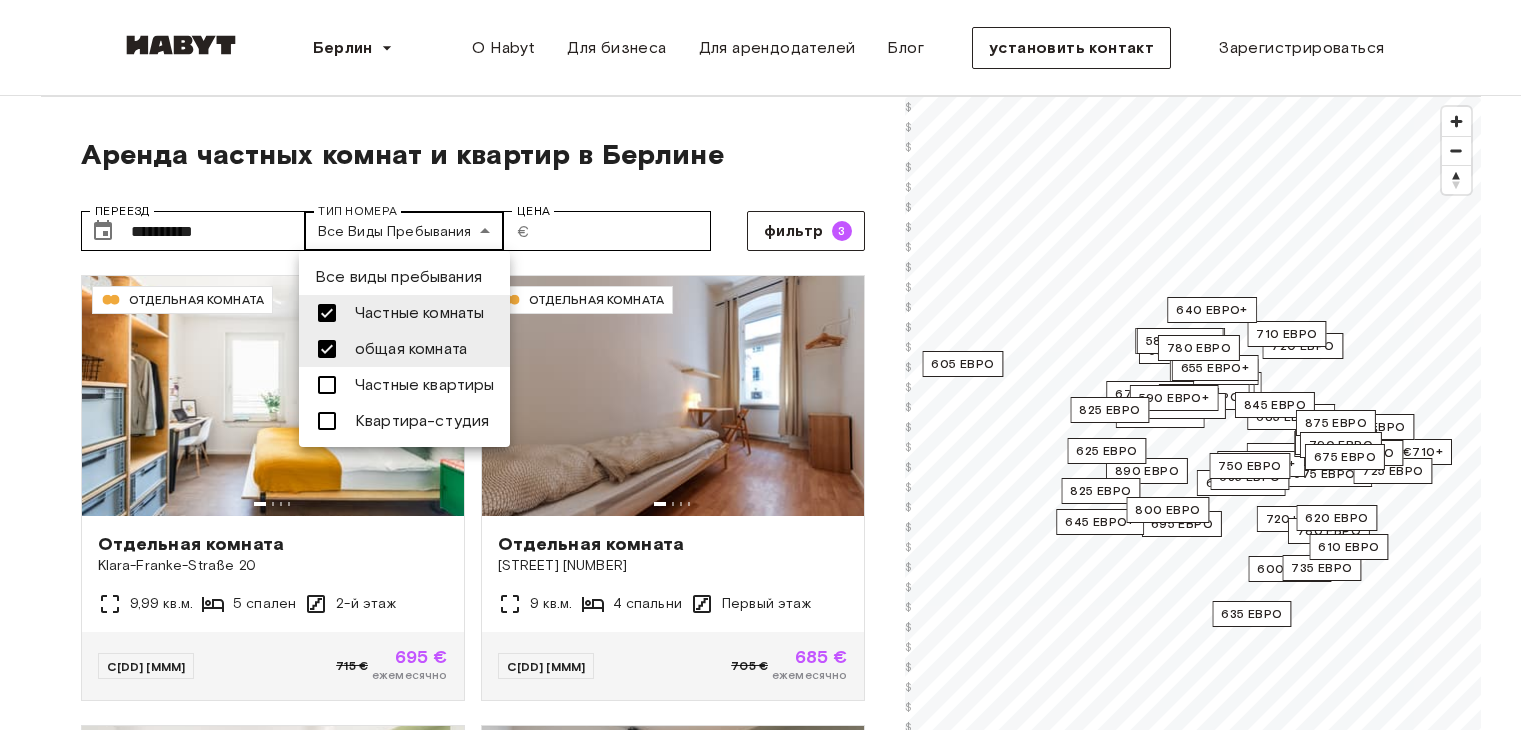 click at bounding box center [768, 365] 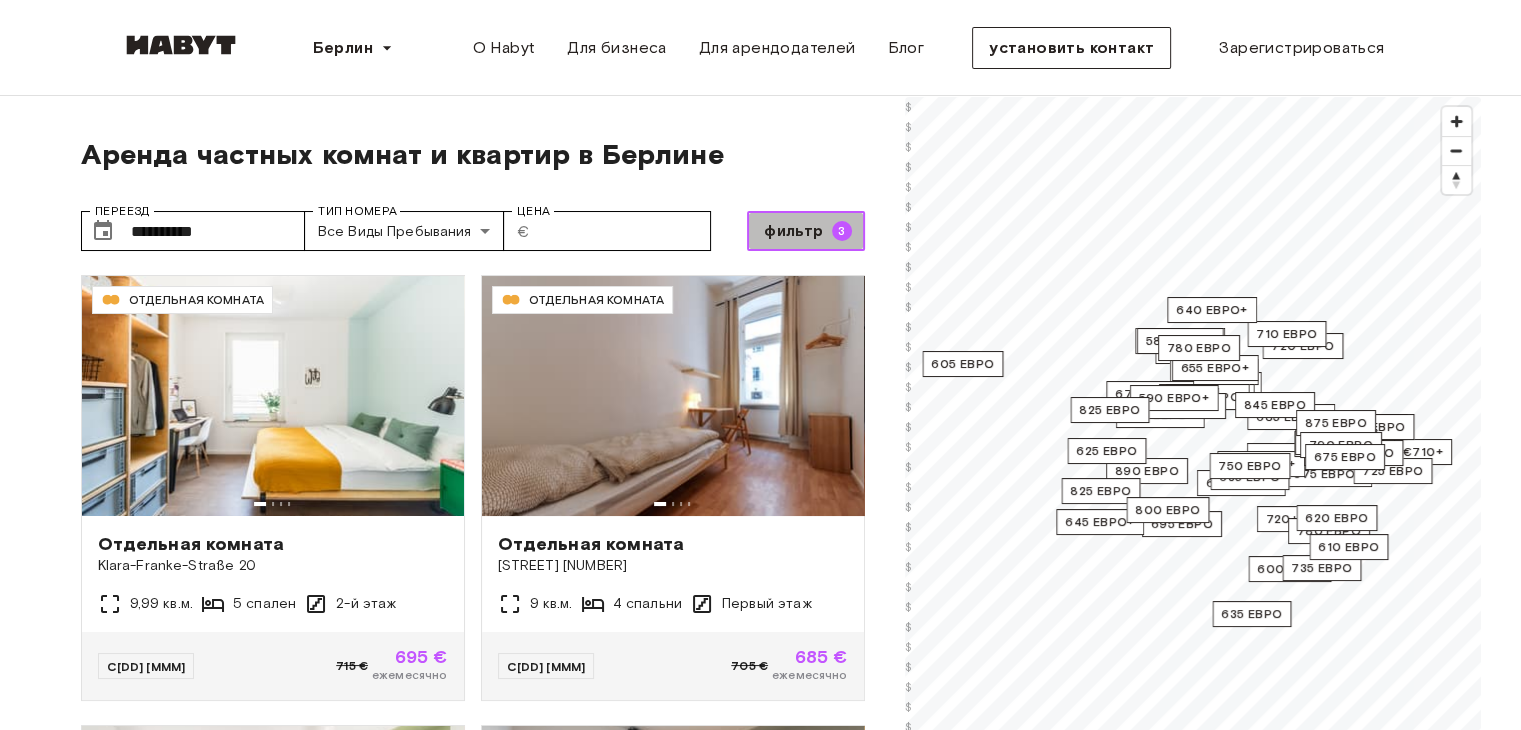 click on "фильтр" at bounding box center [793, 230] 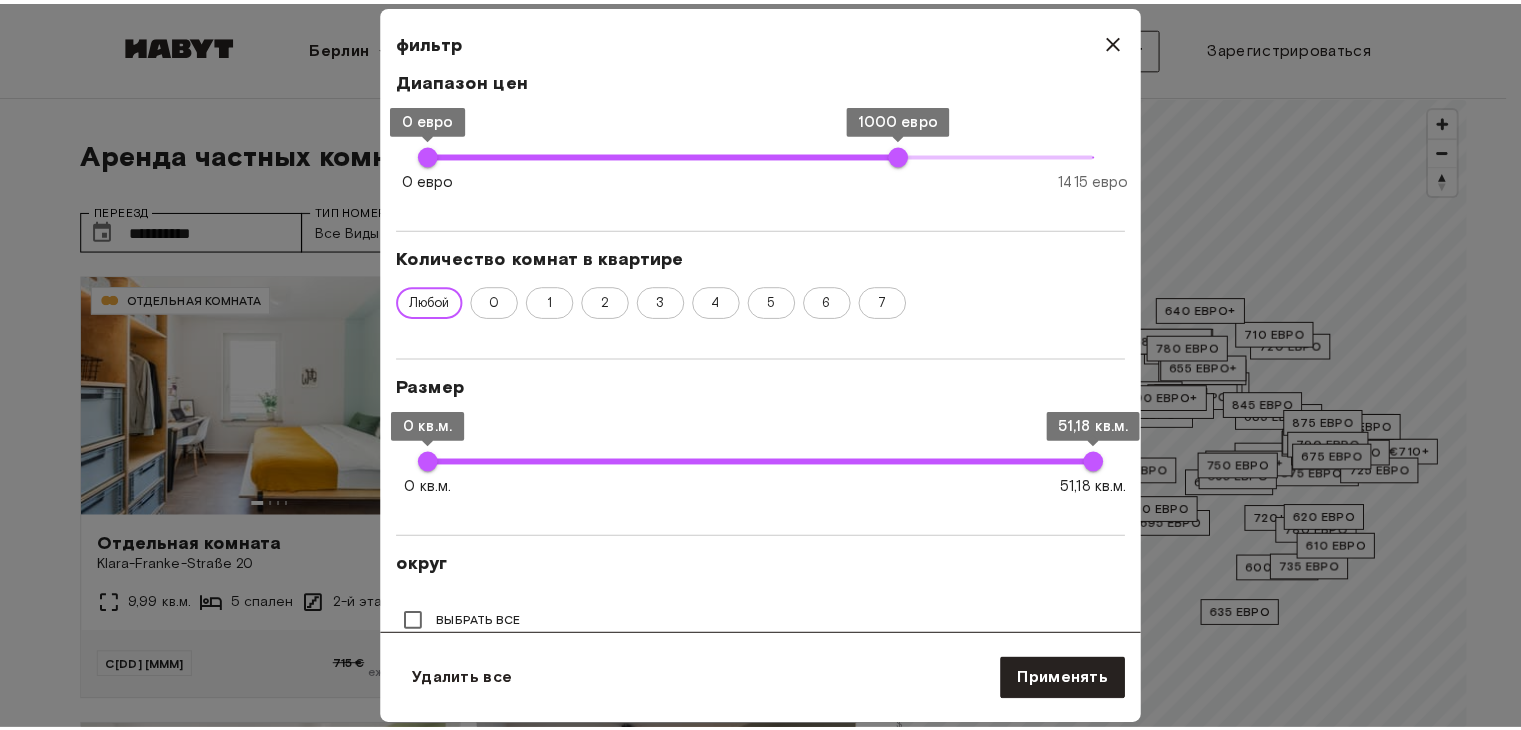 scroll, scrollTop: 420, scrollLeft: 0, axis: vertical 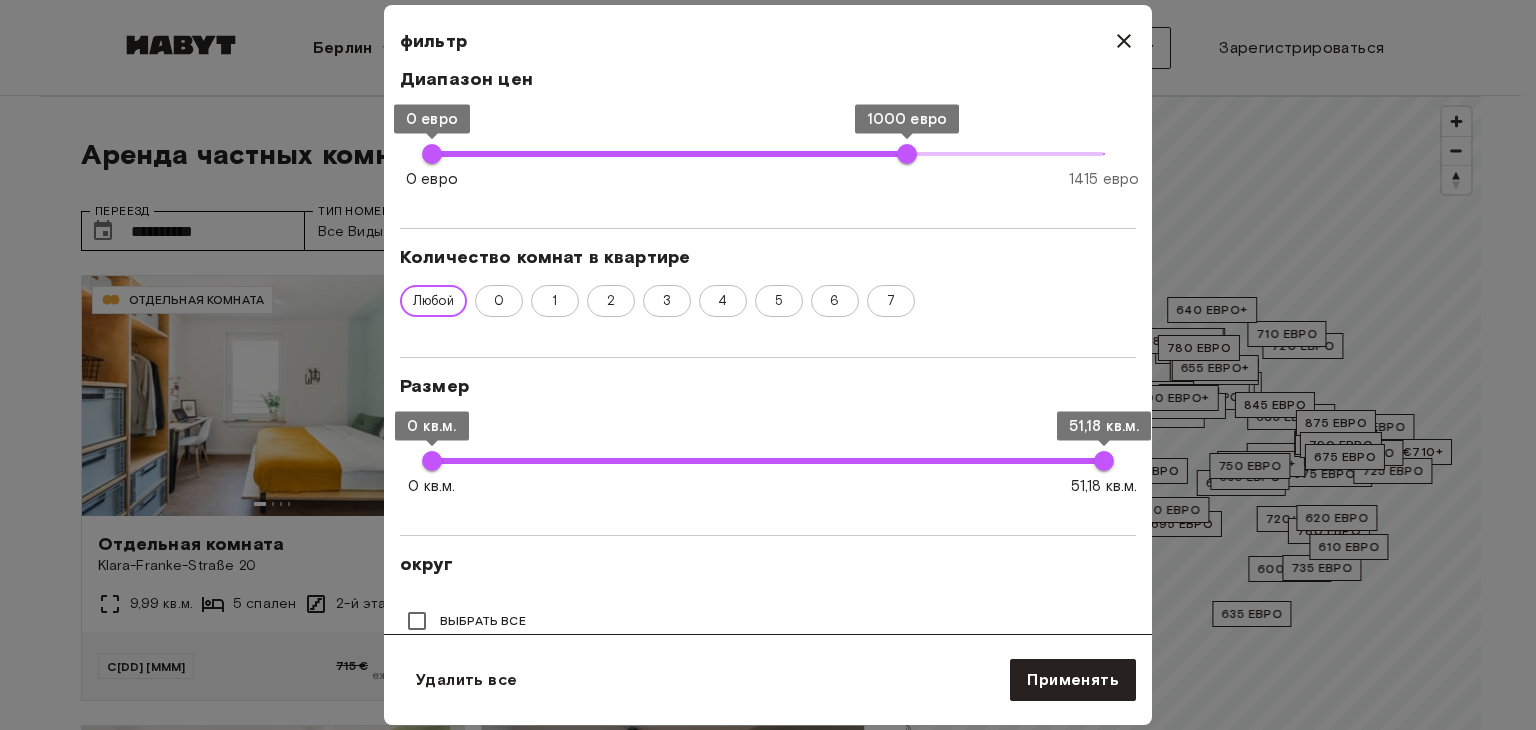 type on "**" 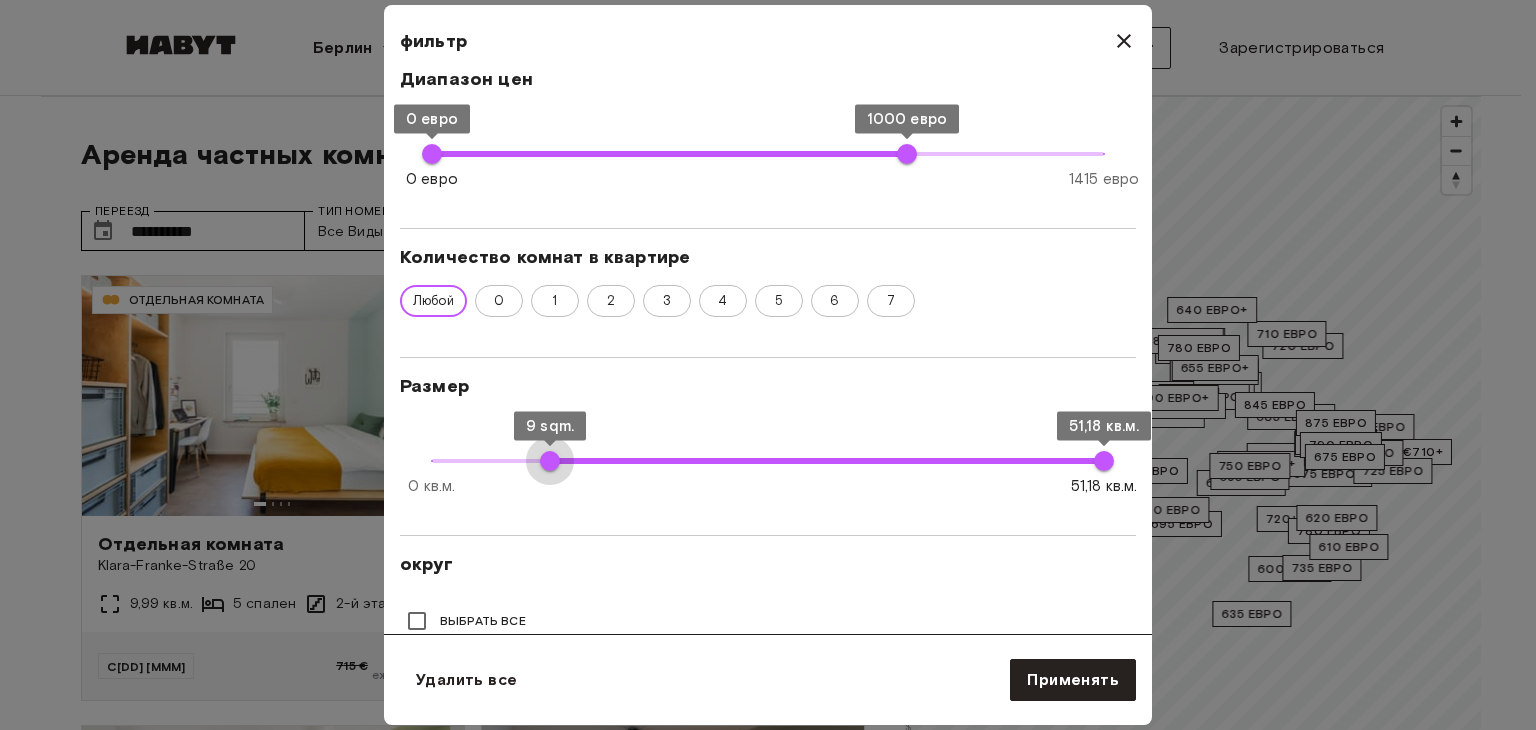 click on "0 кв.м. 51,18 кв.м. 9 sqm. 51,18 кв.м." at bounding box center [768, 461] 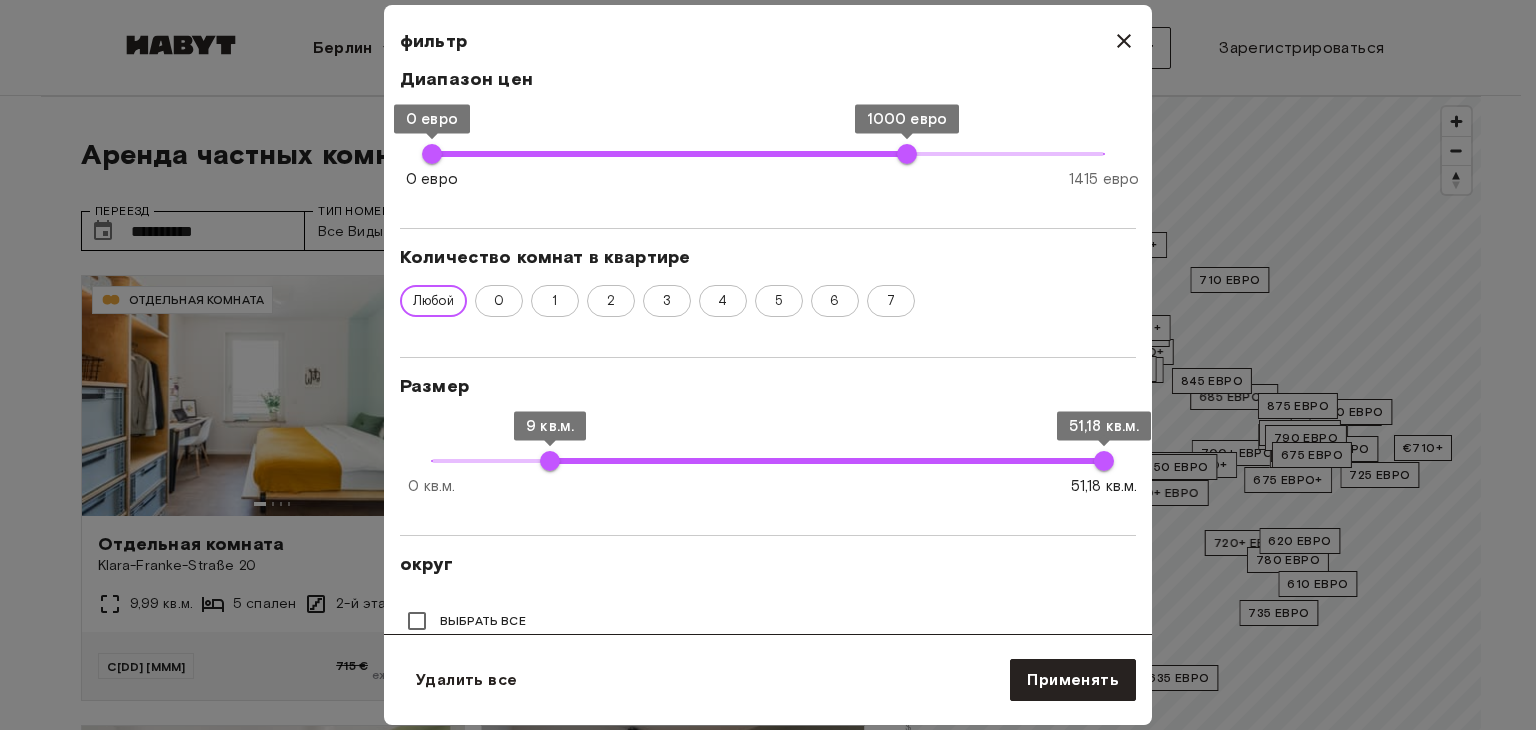 type on "**" 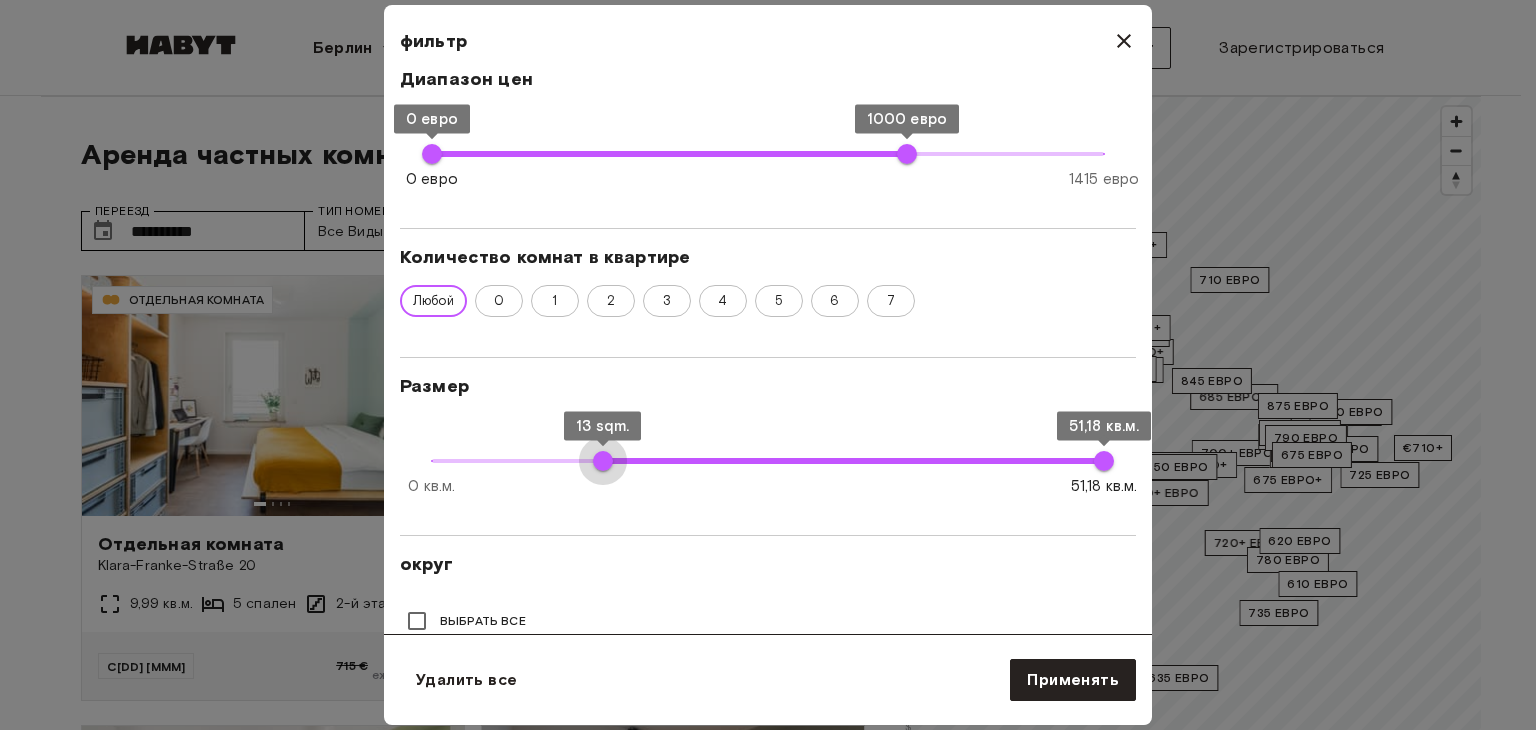 click on "0 кв.м. 51,18 кв.м. 13 sqm. 51,18 кв.м." at bounding box center [768, 461] 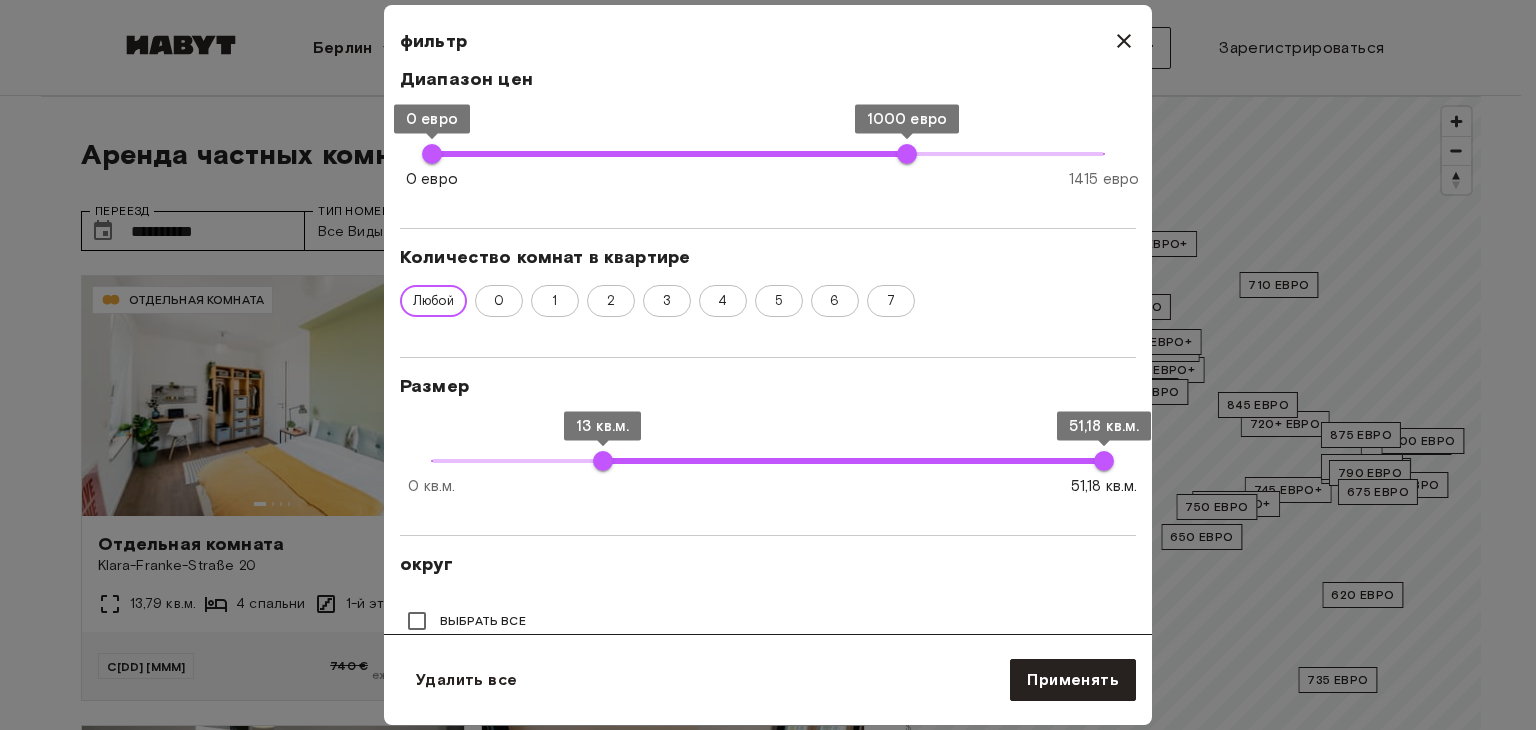 type on "**" 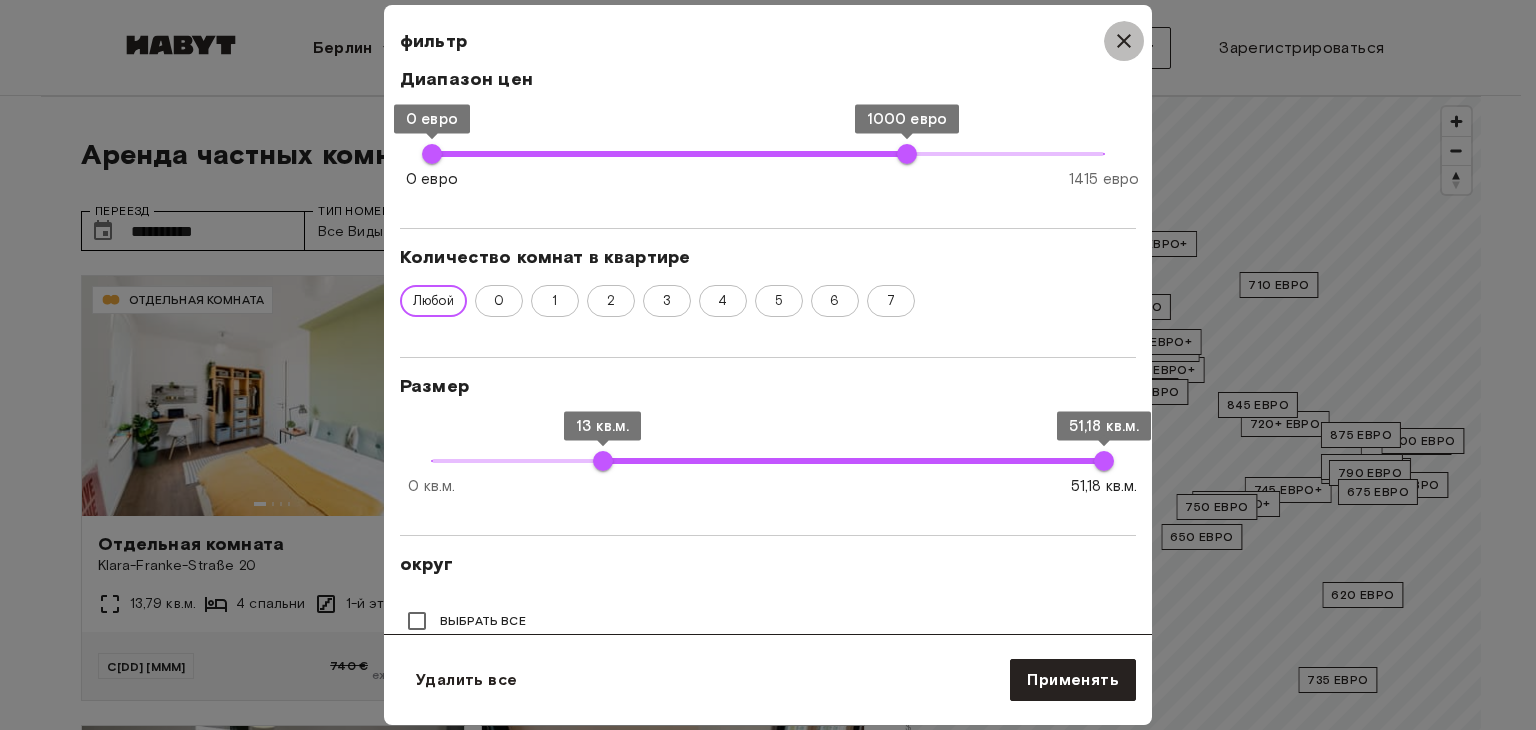 click 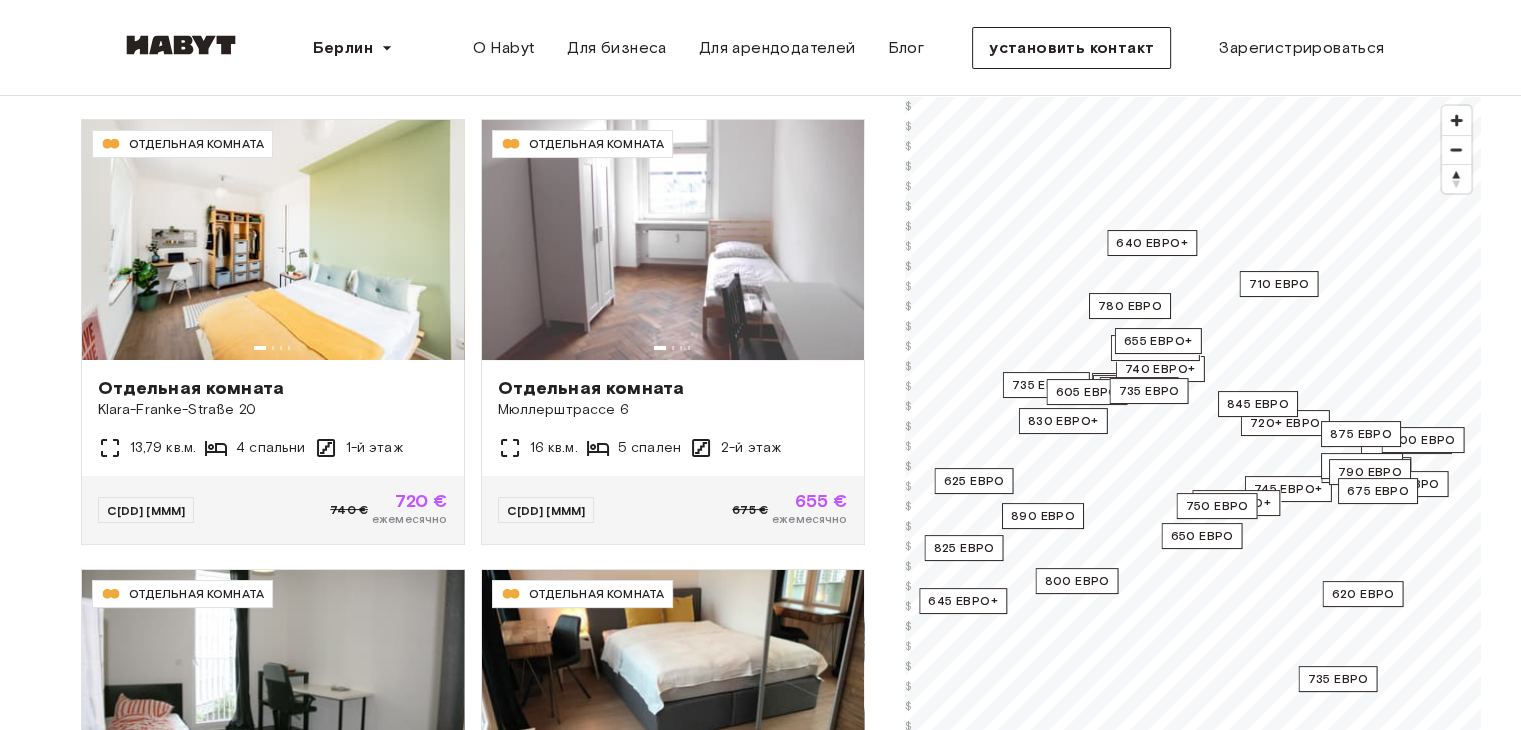 scroll, scrollTop: 192, scrollLeft: 0, axis: vertical 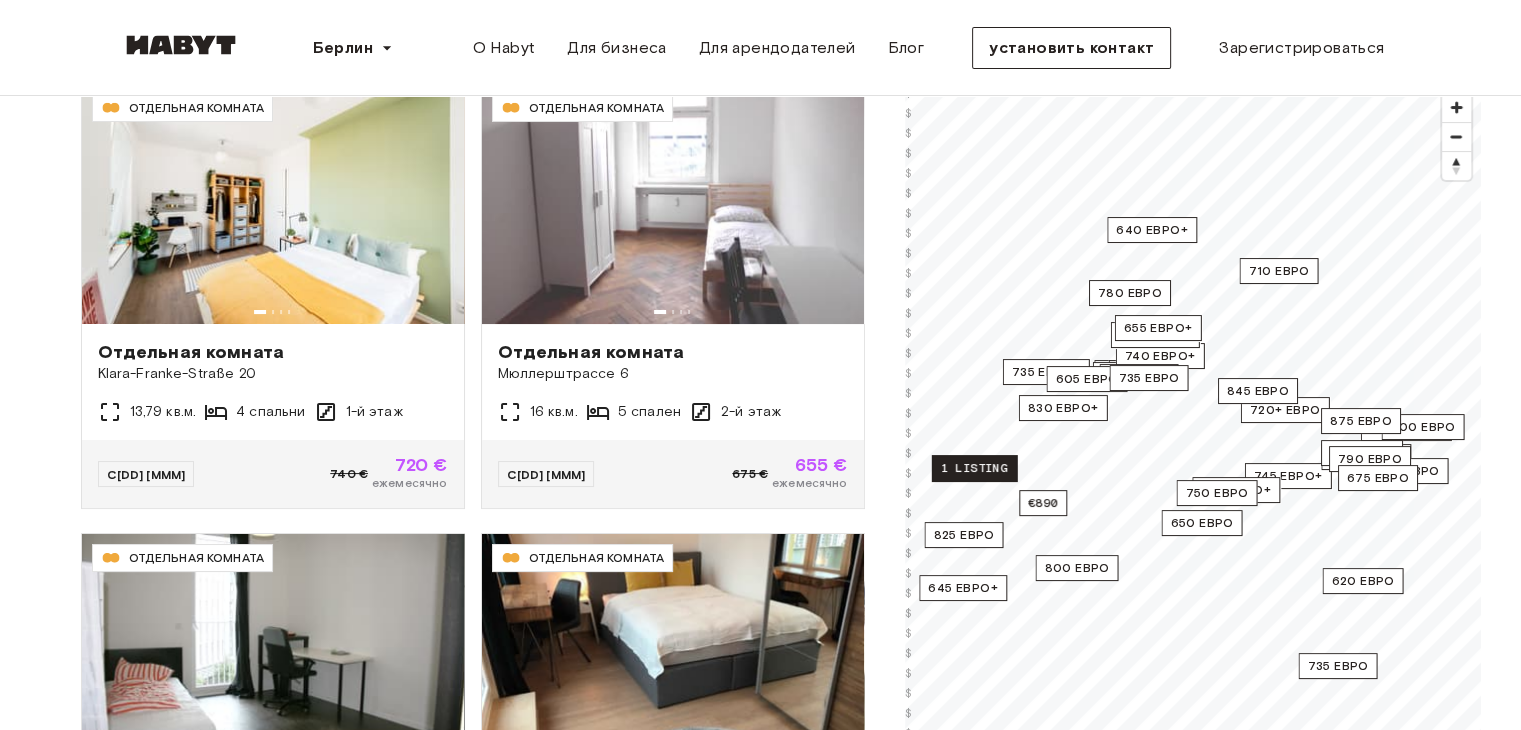 click on "1 listing" at bounding box center (973, 468) 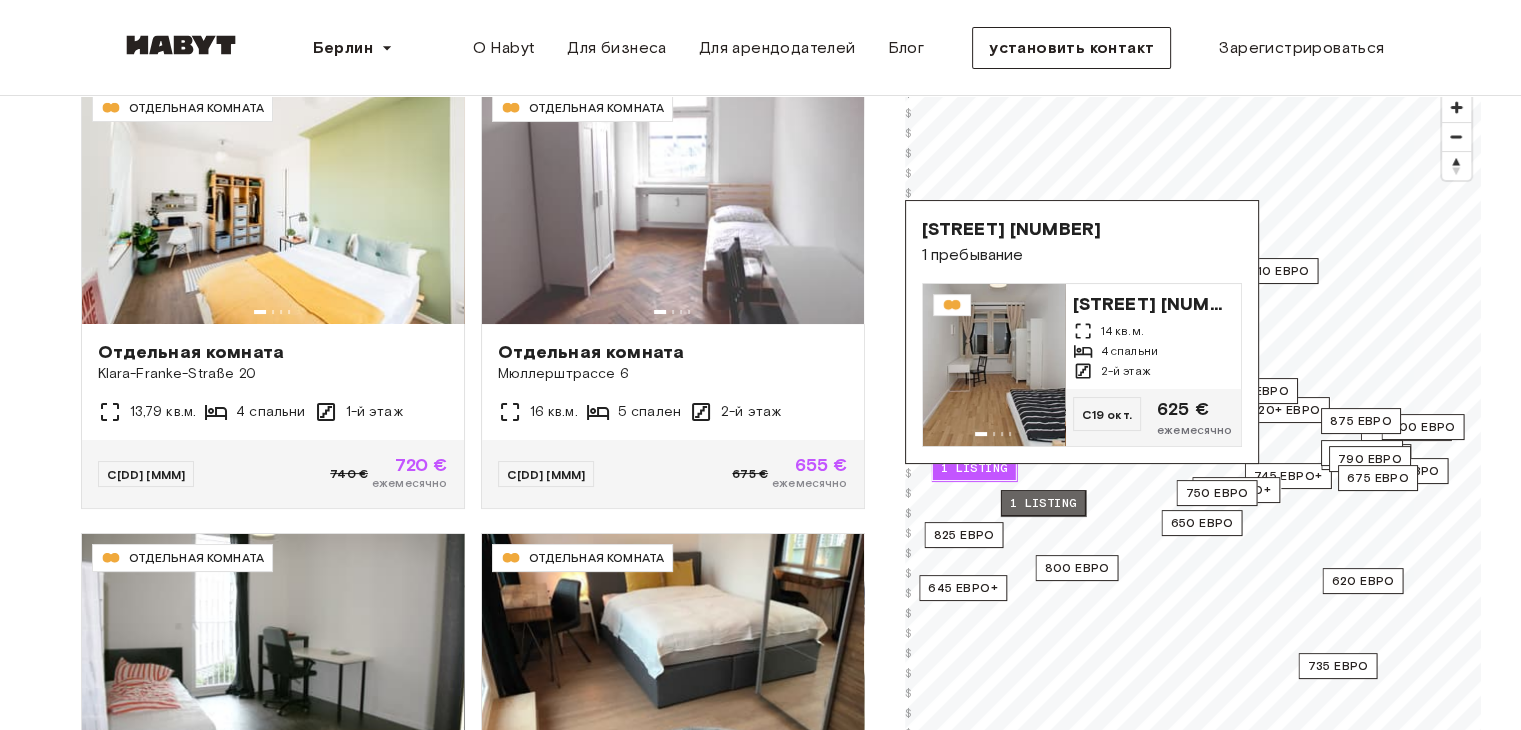 click on "1 listing" at bounding box center [1042, 503] 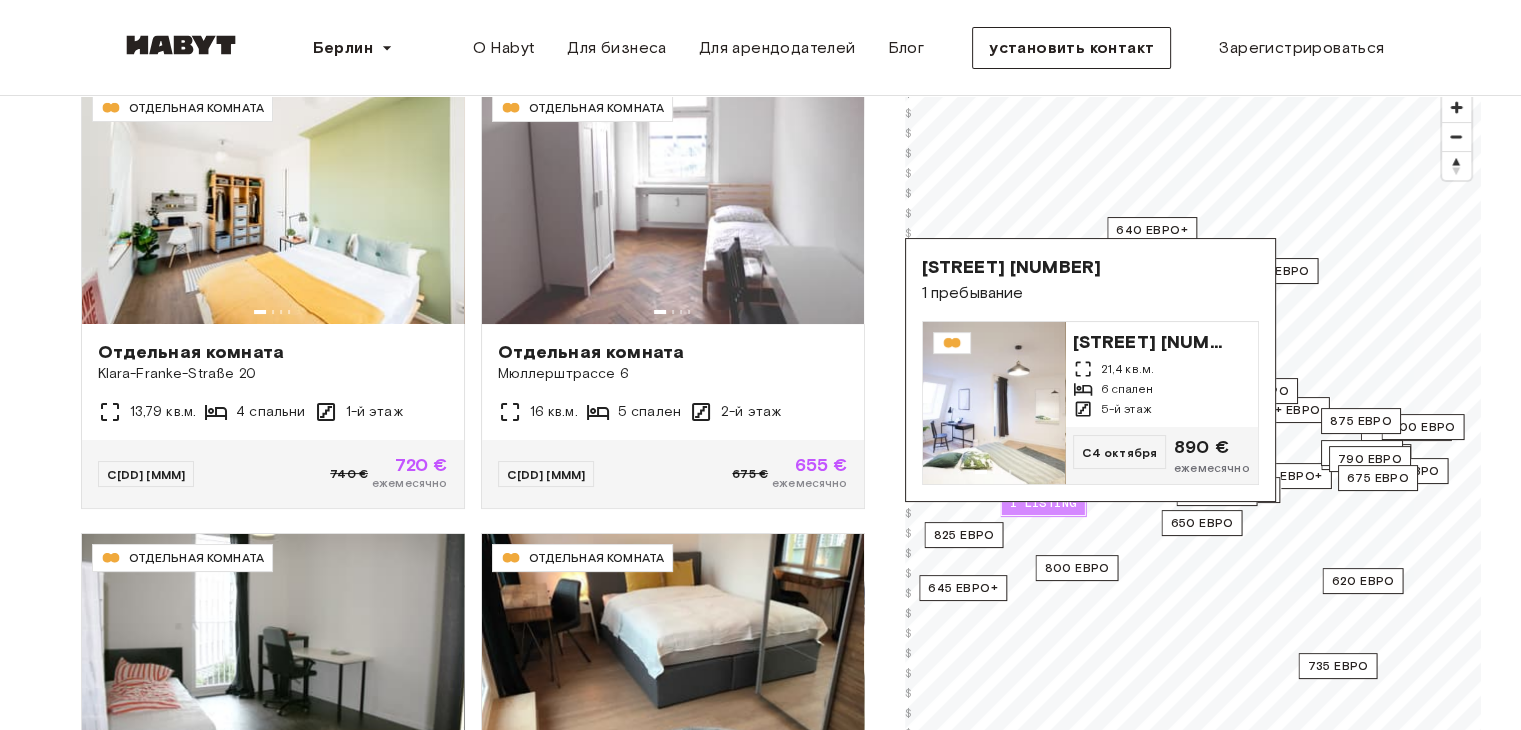click on "1 listing" at bounding box center (1042, 503) 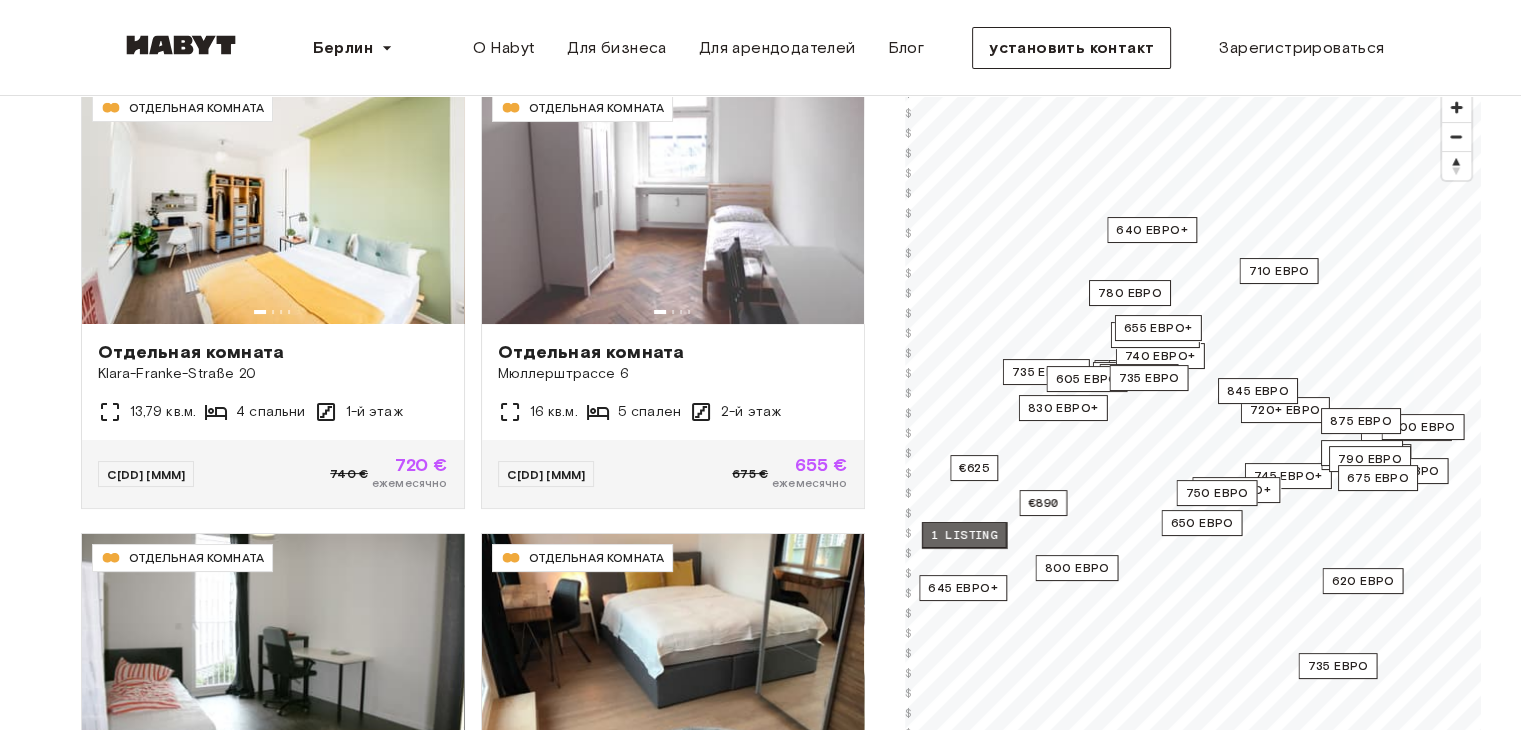 click on "1 listing" at bounding box center [963, 535] 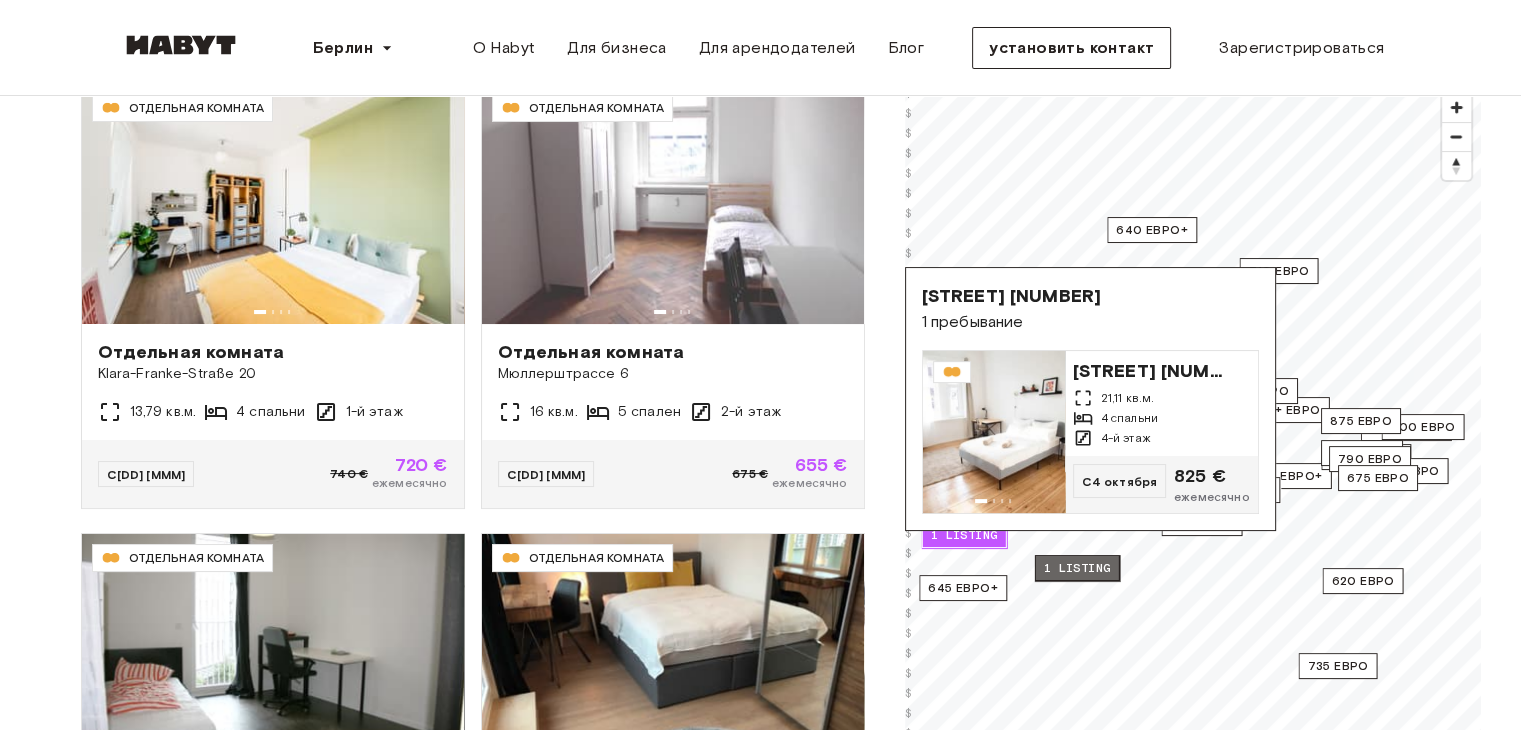 click on "1 listing" at bounding box center (1076, 568) 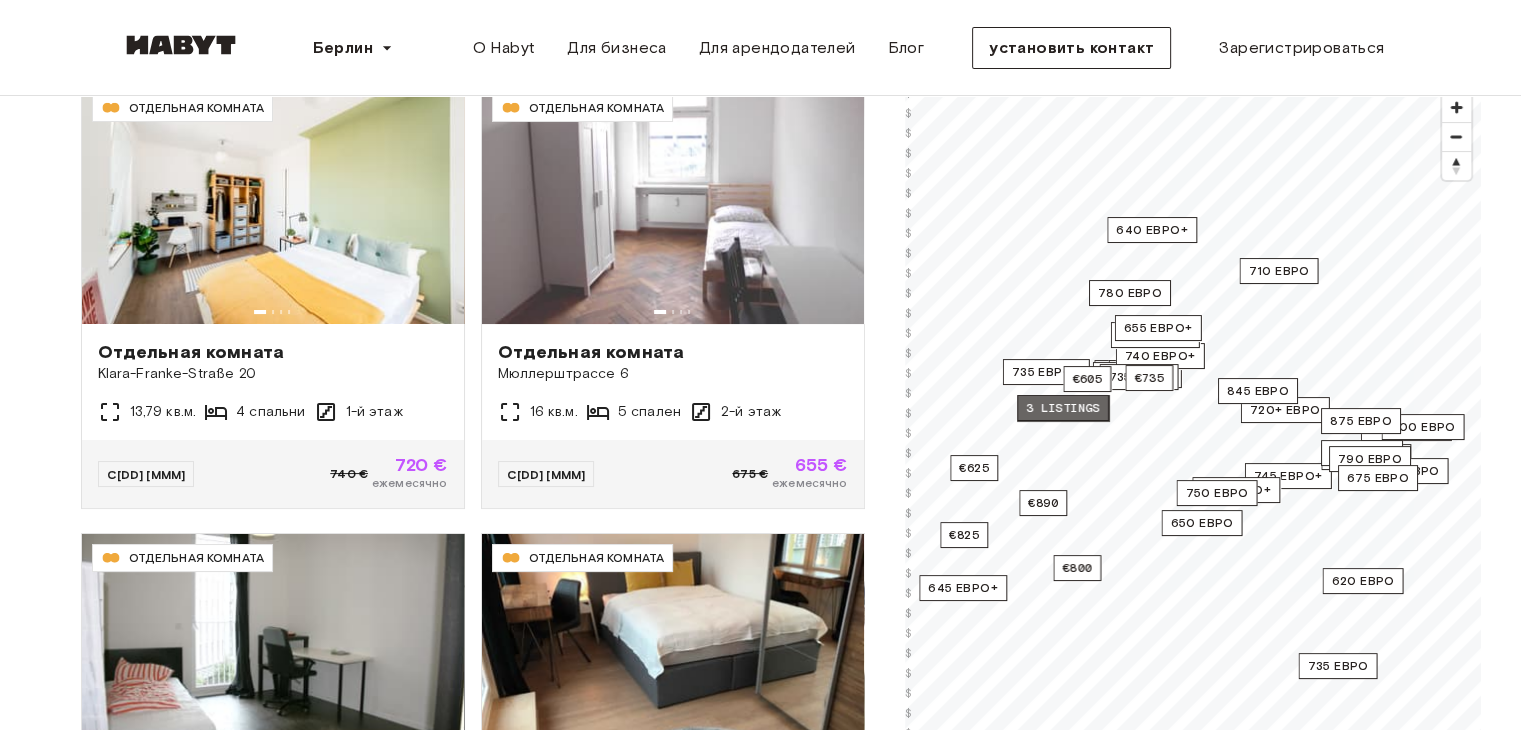 click on "3 listings" at bounding box center [1063, 408] 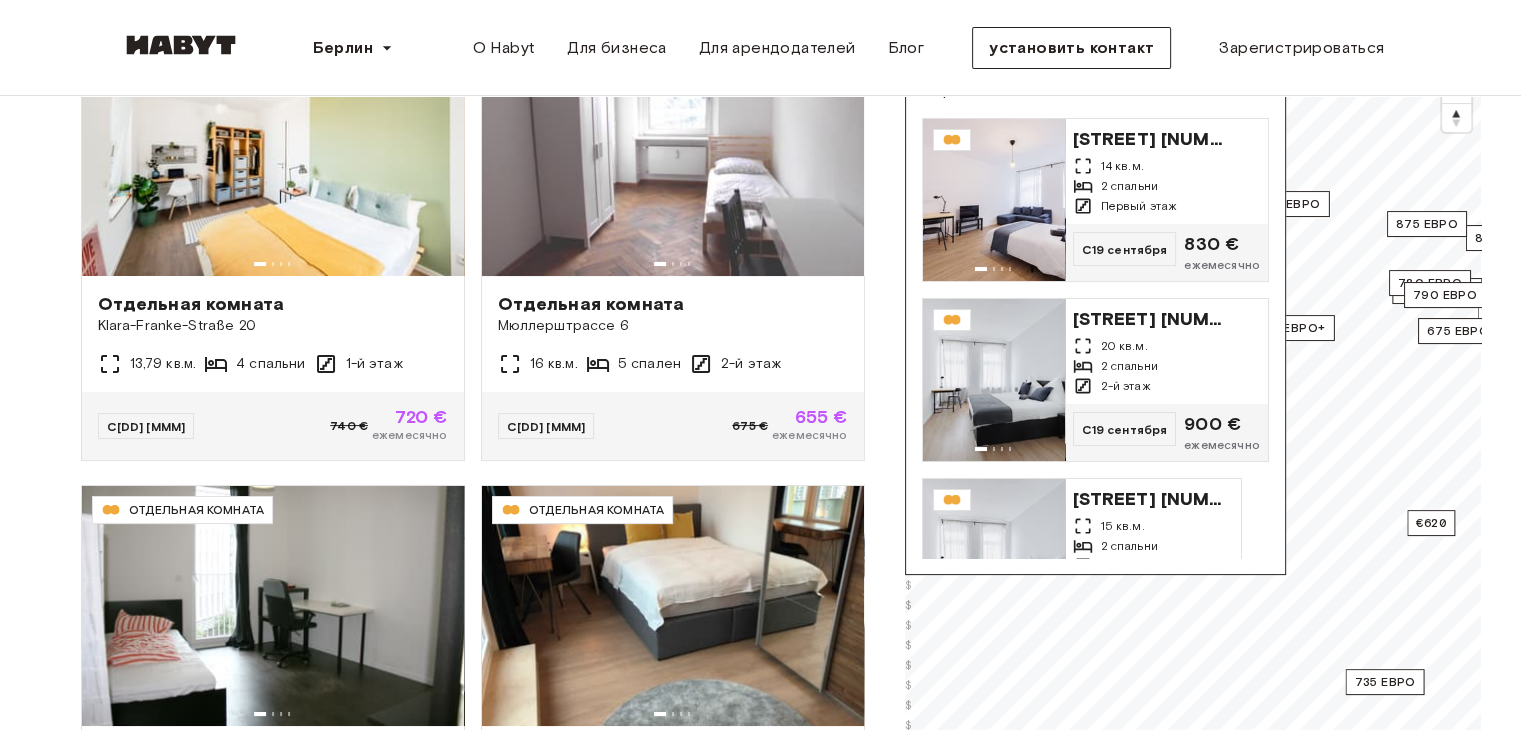 scroll, scrollTop: 239, scrollLeft: 0, axis: vertical 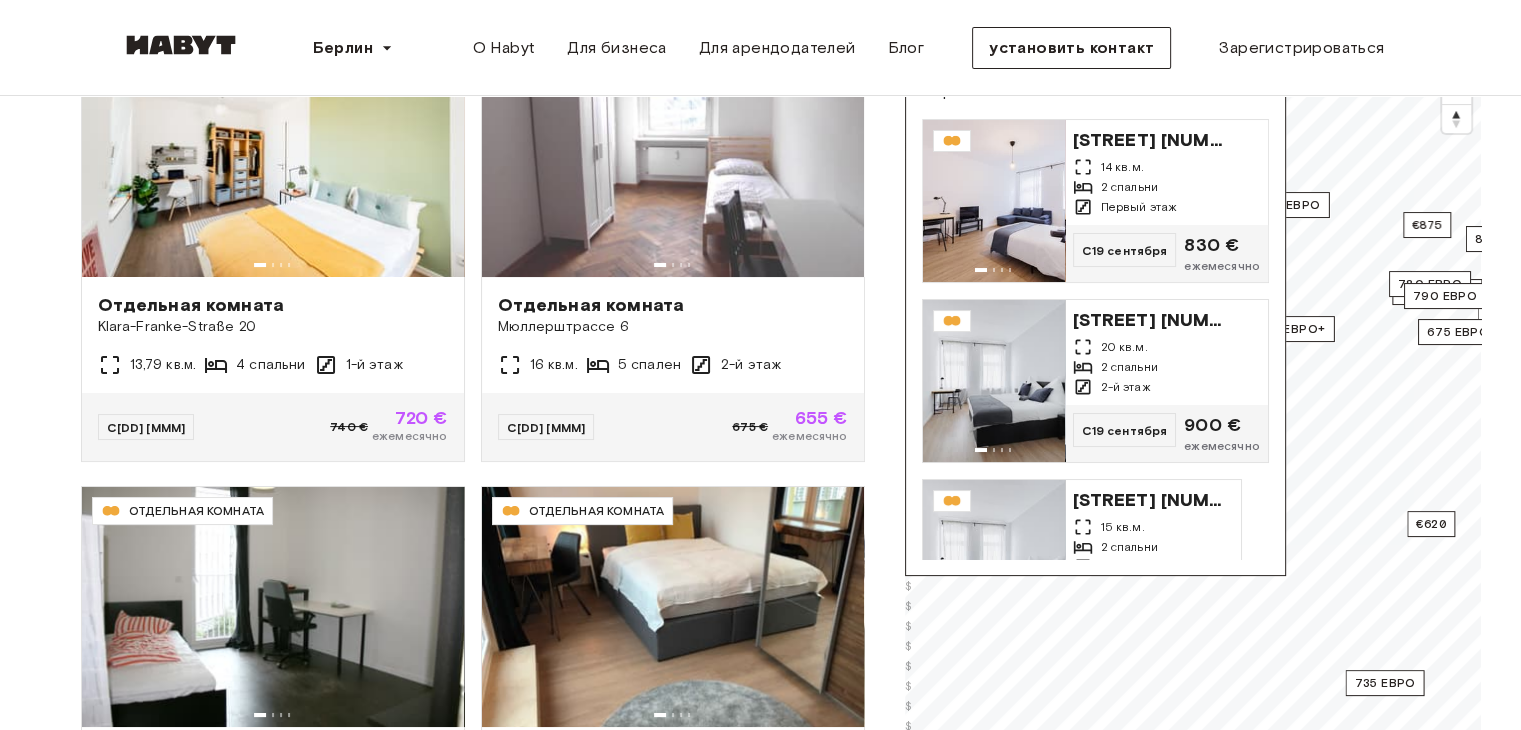 click on "**********" at bounding box center [760, 1804] 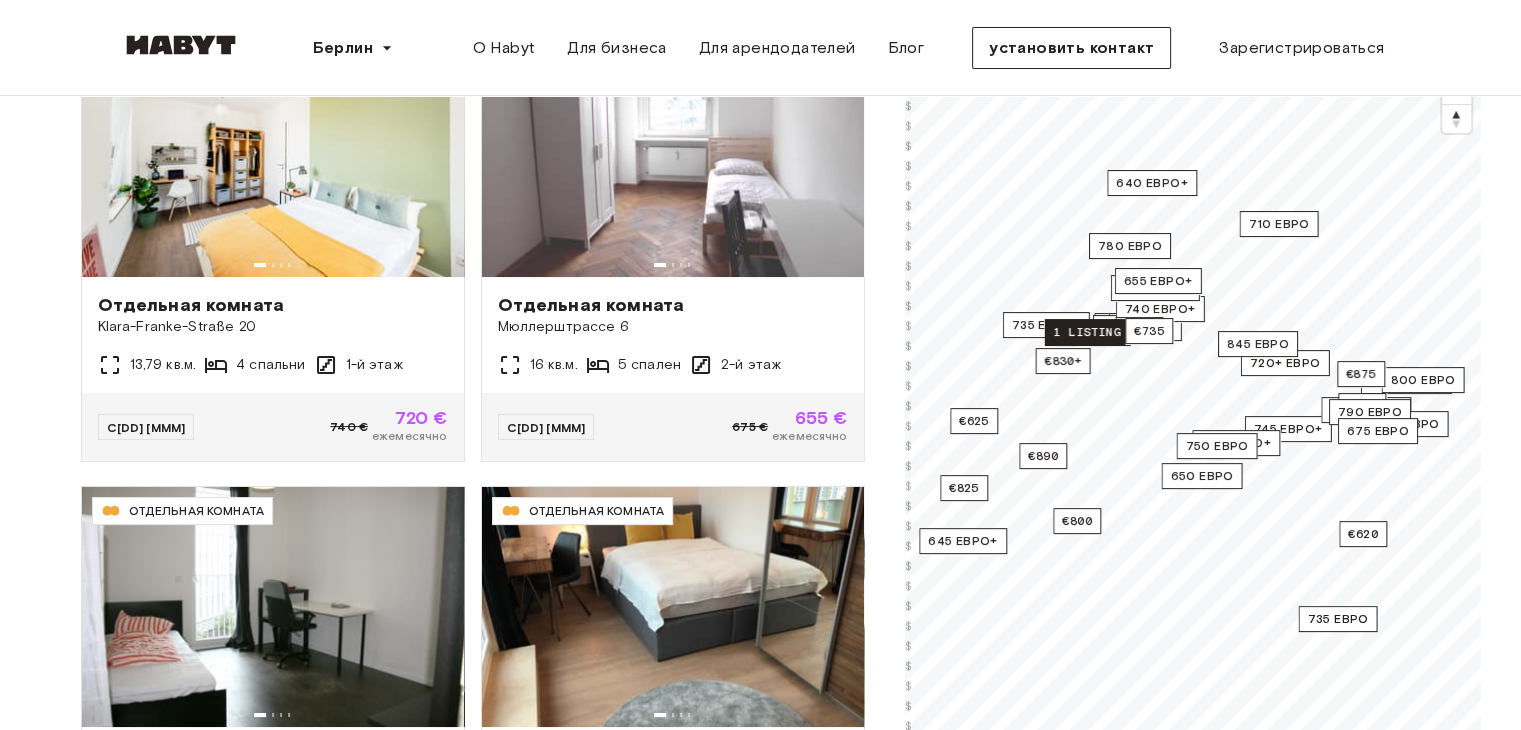 click on "1 listing" at bounding box center [1086, 332] 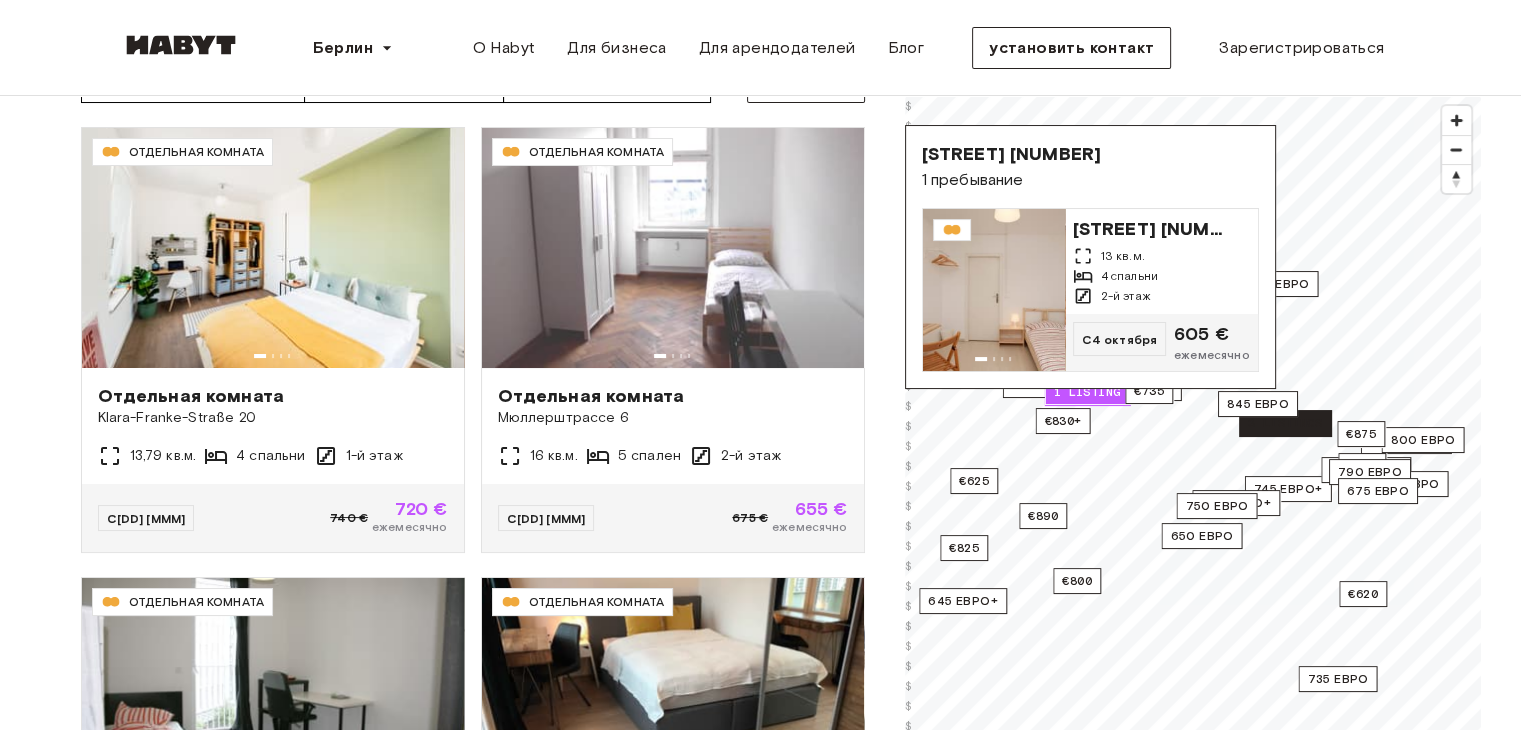 scroll, scrollTop: 0, scrollLeft: 0, axis: both 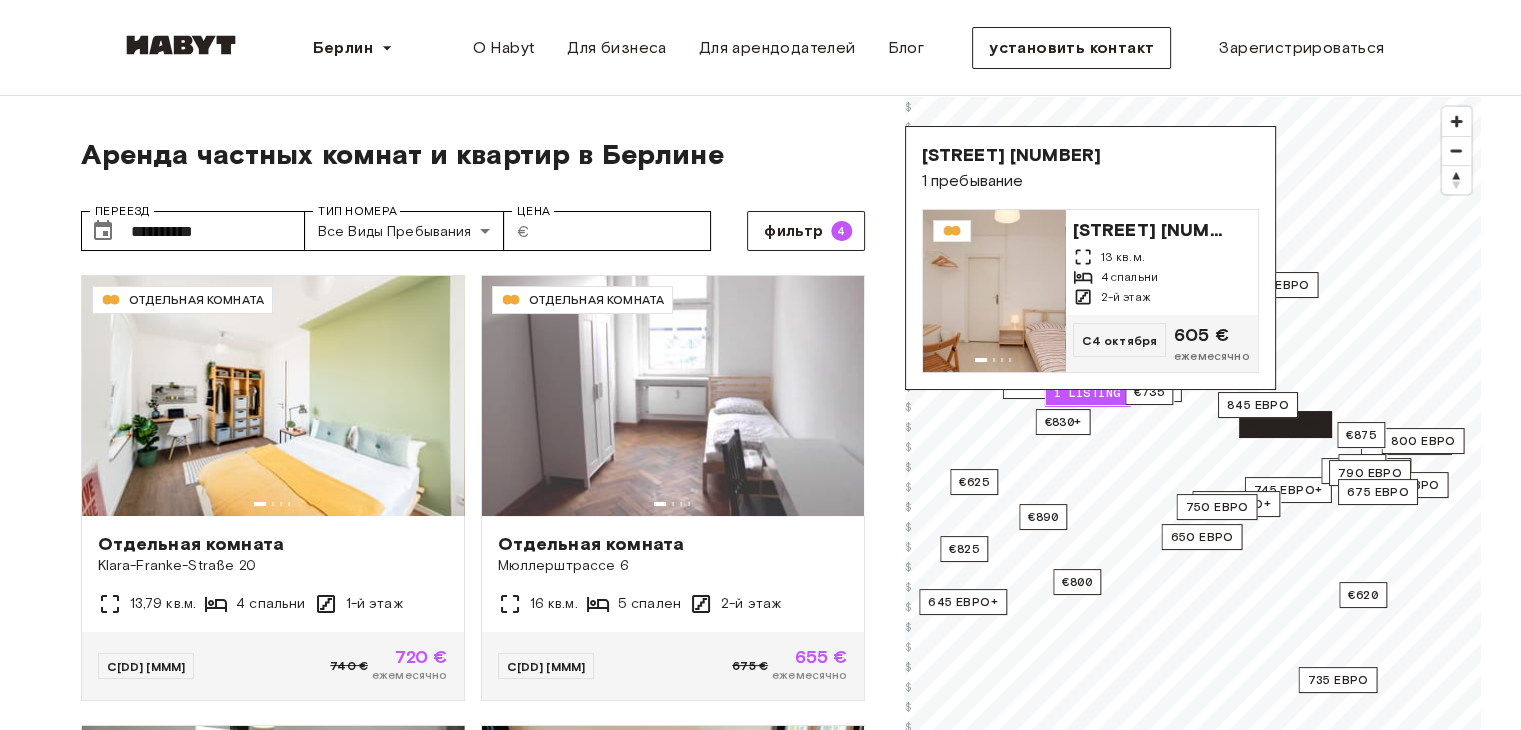 click on "**********" at bounding box center [760, 2043] 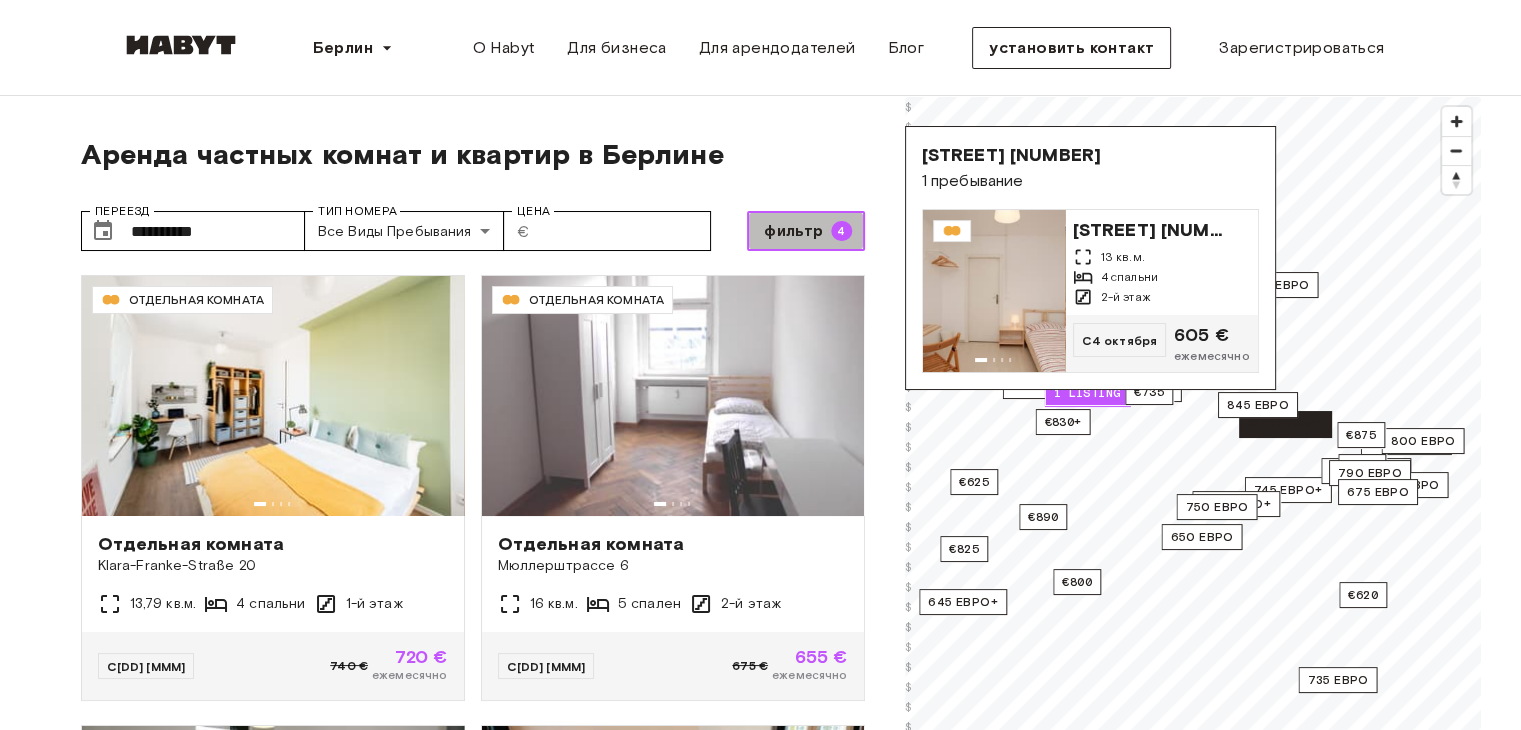 click on "фильтр" at bounding box center (793, 230) 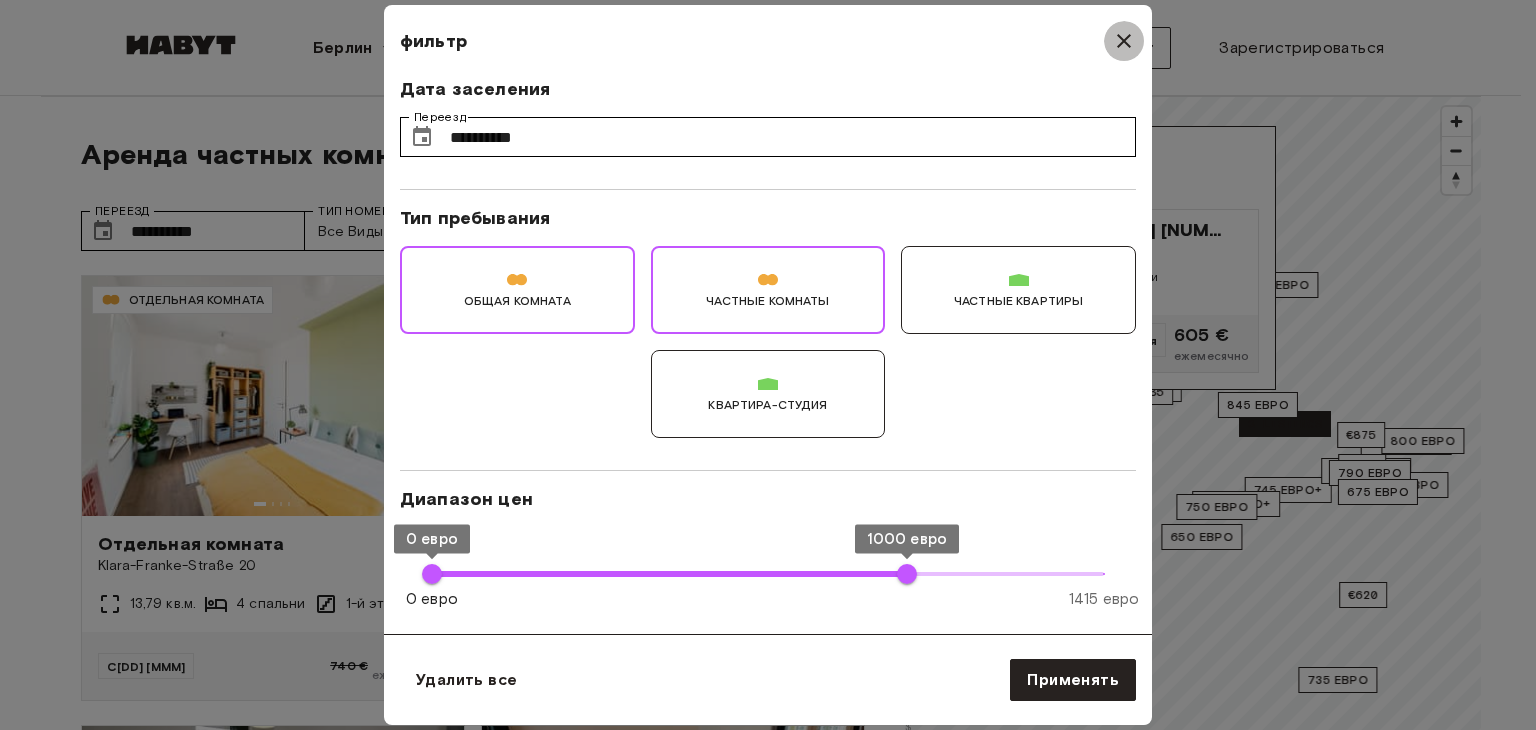click 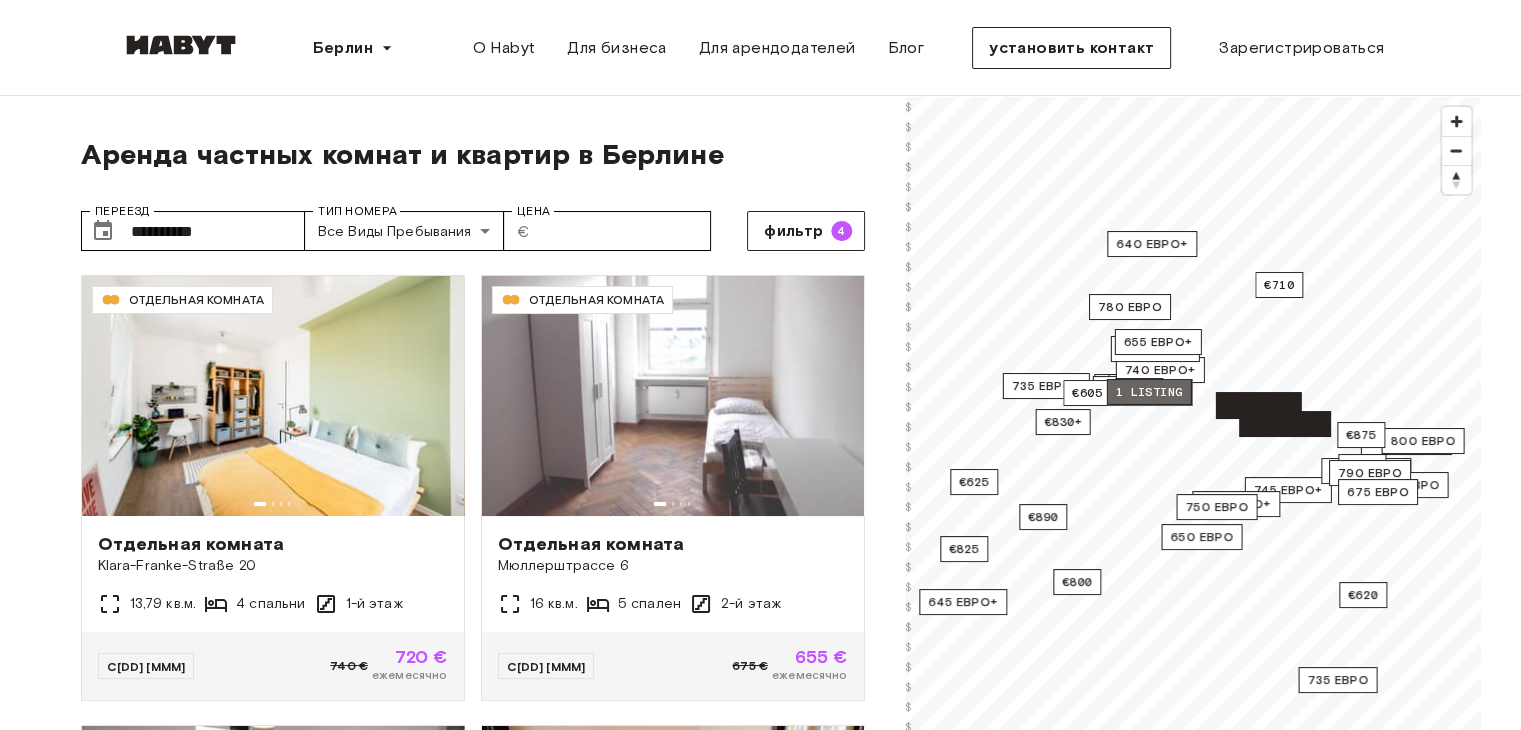 click on "1 listing" at bounding box center (1148, 392) 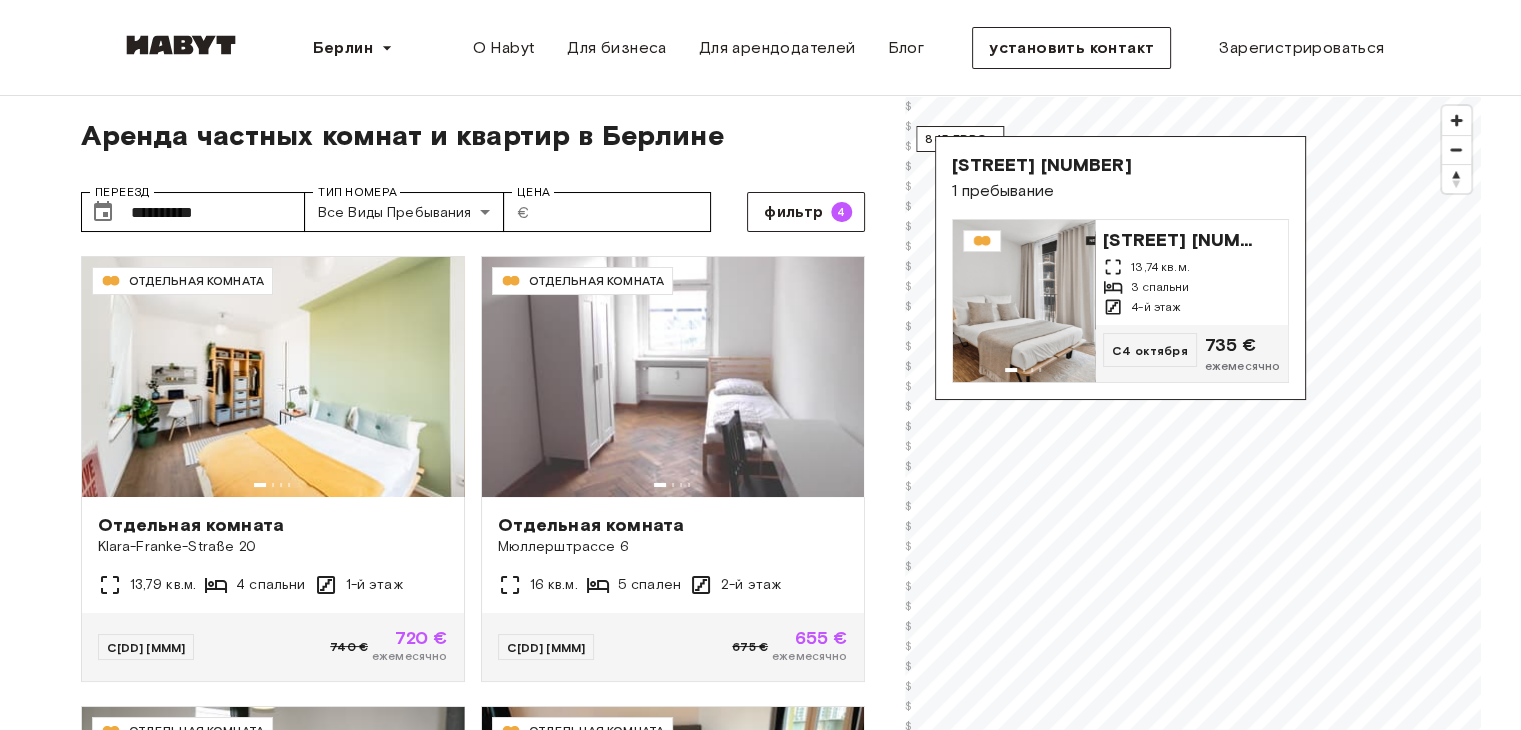 scroll, scrollTop: 0, scrollLeft: 0, axis: both 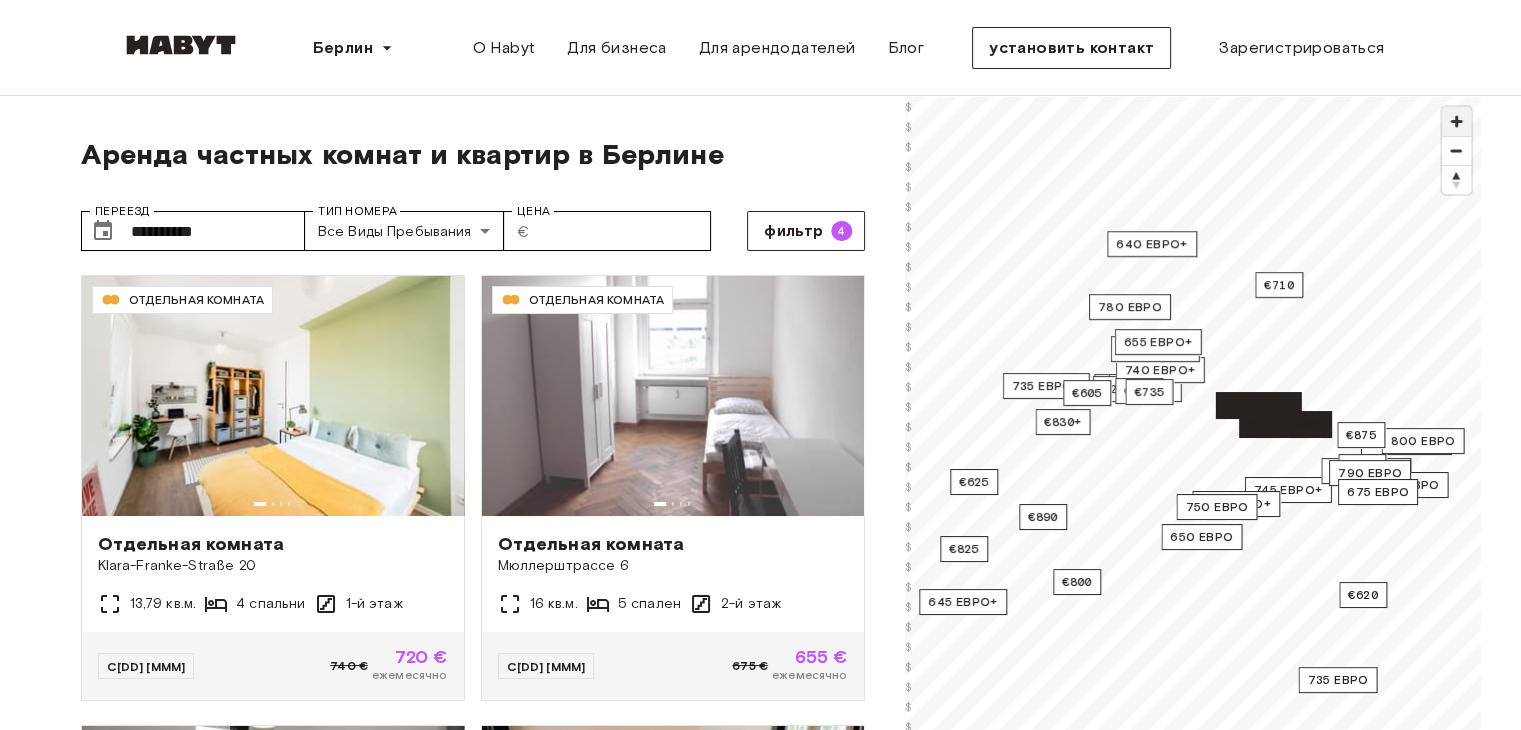 click at bounding box center (1456, 121) 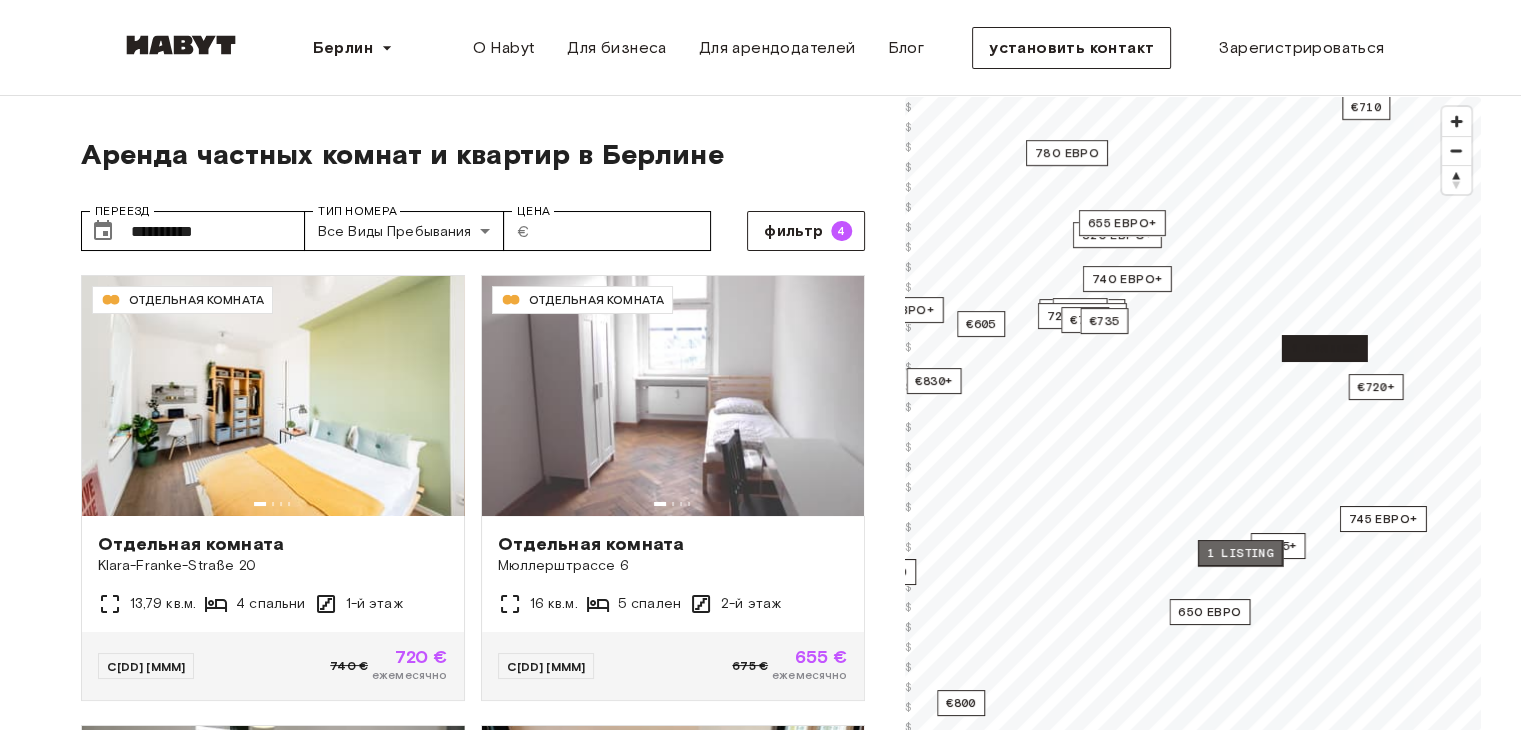 click on "1 listing" at bounding box center [1239, 553] 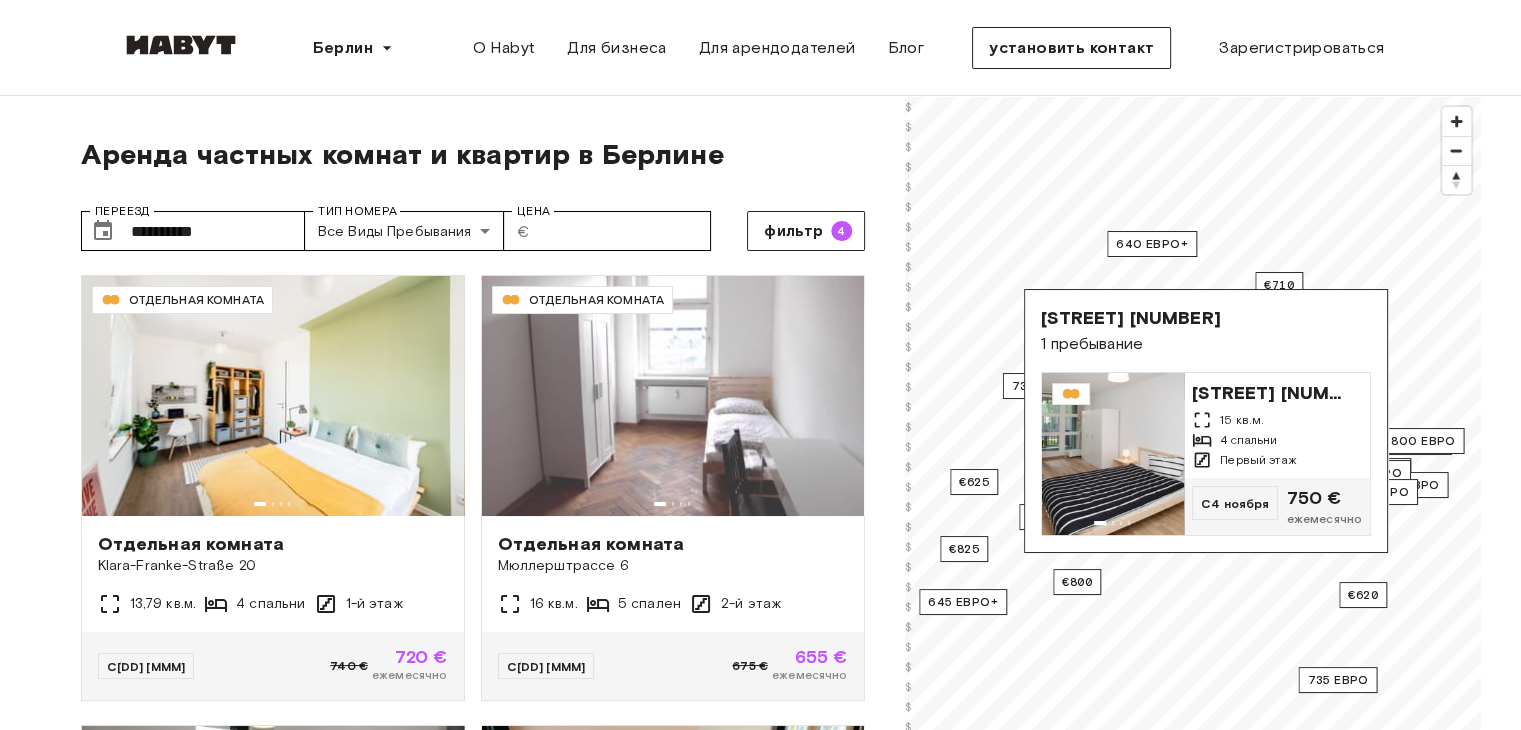 scroll, scrollTop: 638, scrollLeft: 0, axis: vertical 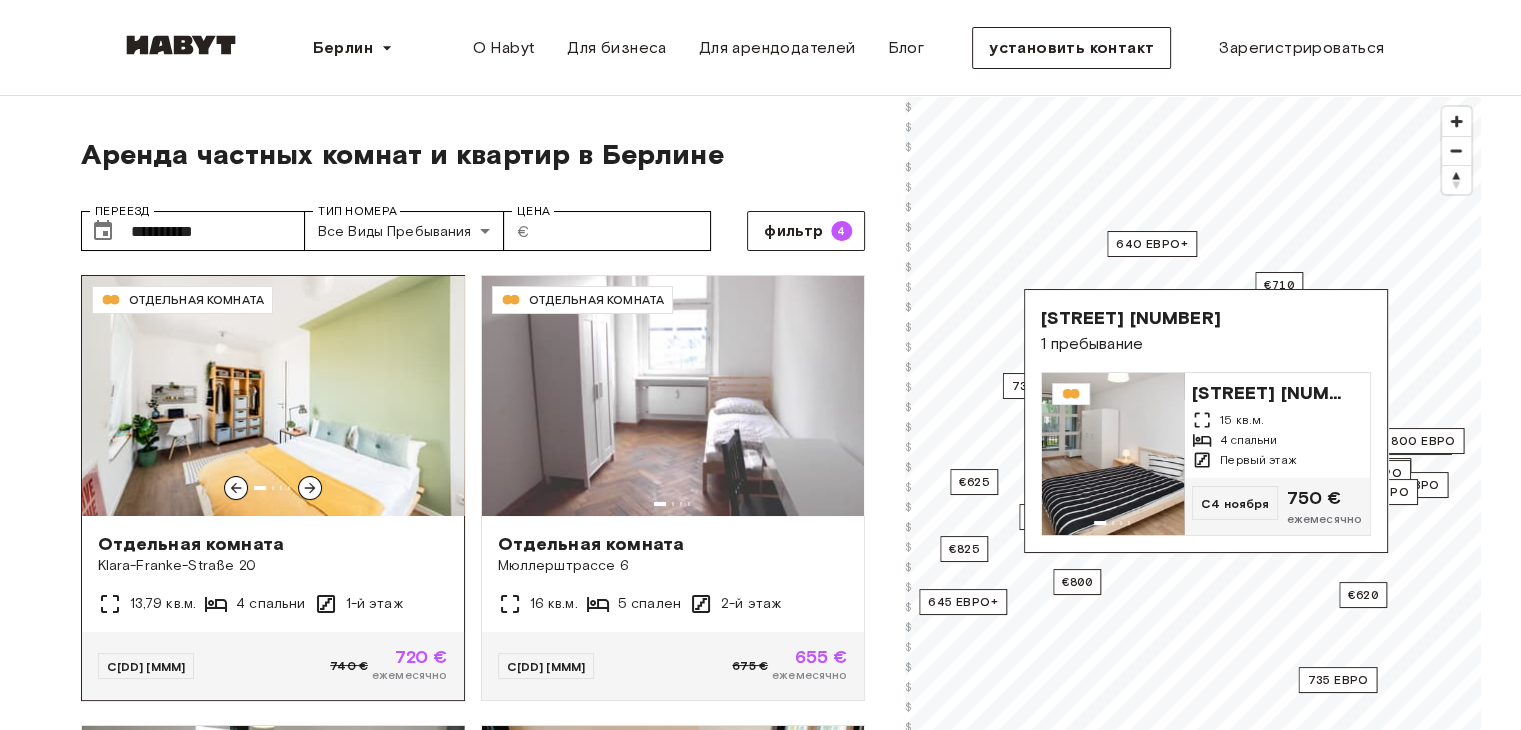click at bounding box center (273, 396) 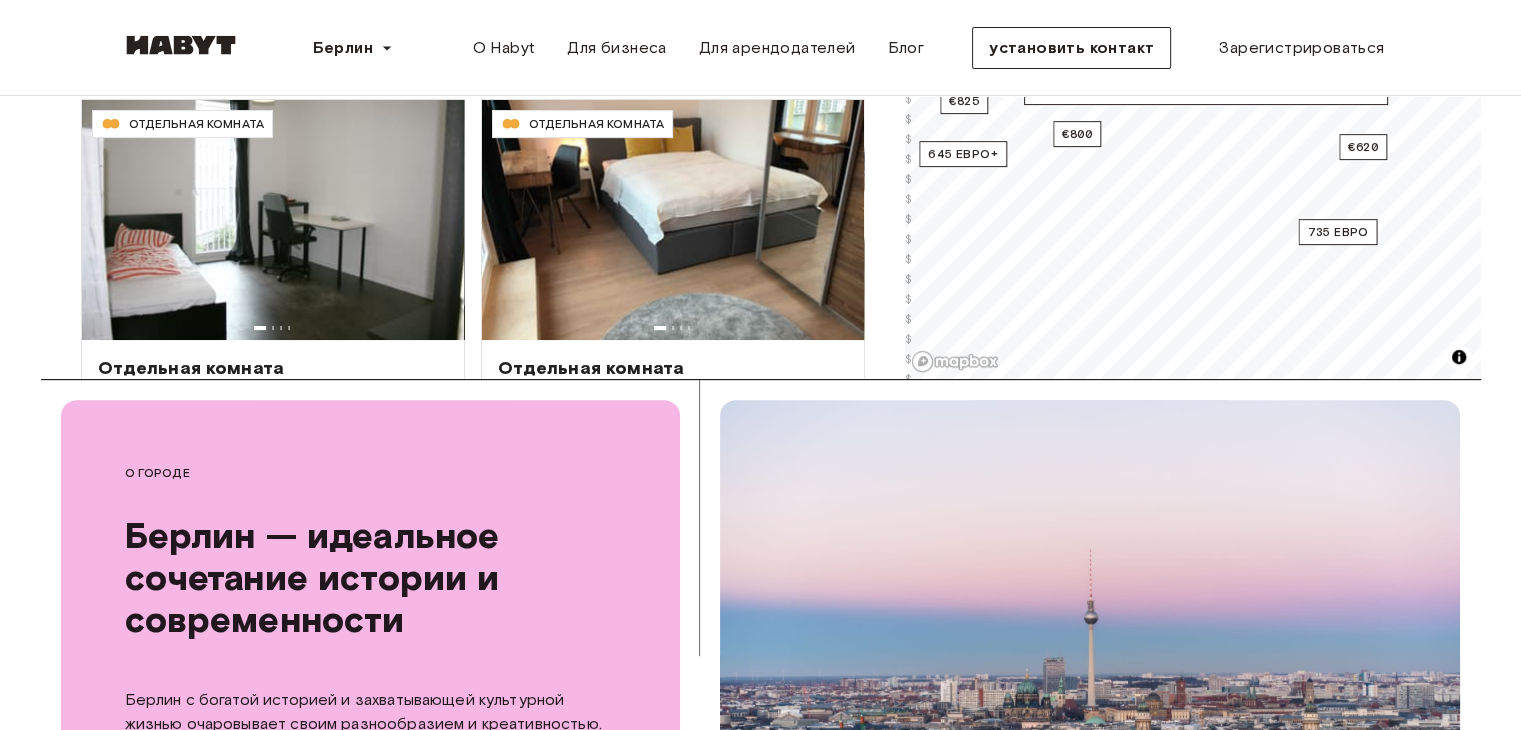 scroll, scrollTop: 624, scrollLeft: 0, axis: vertical 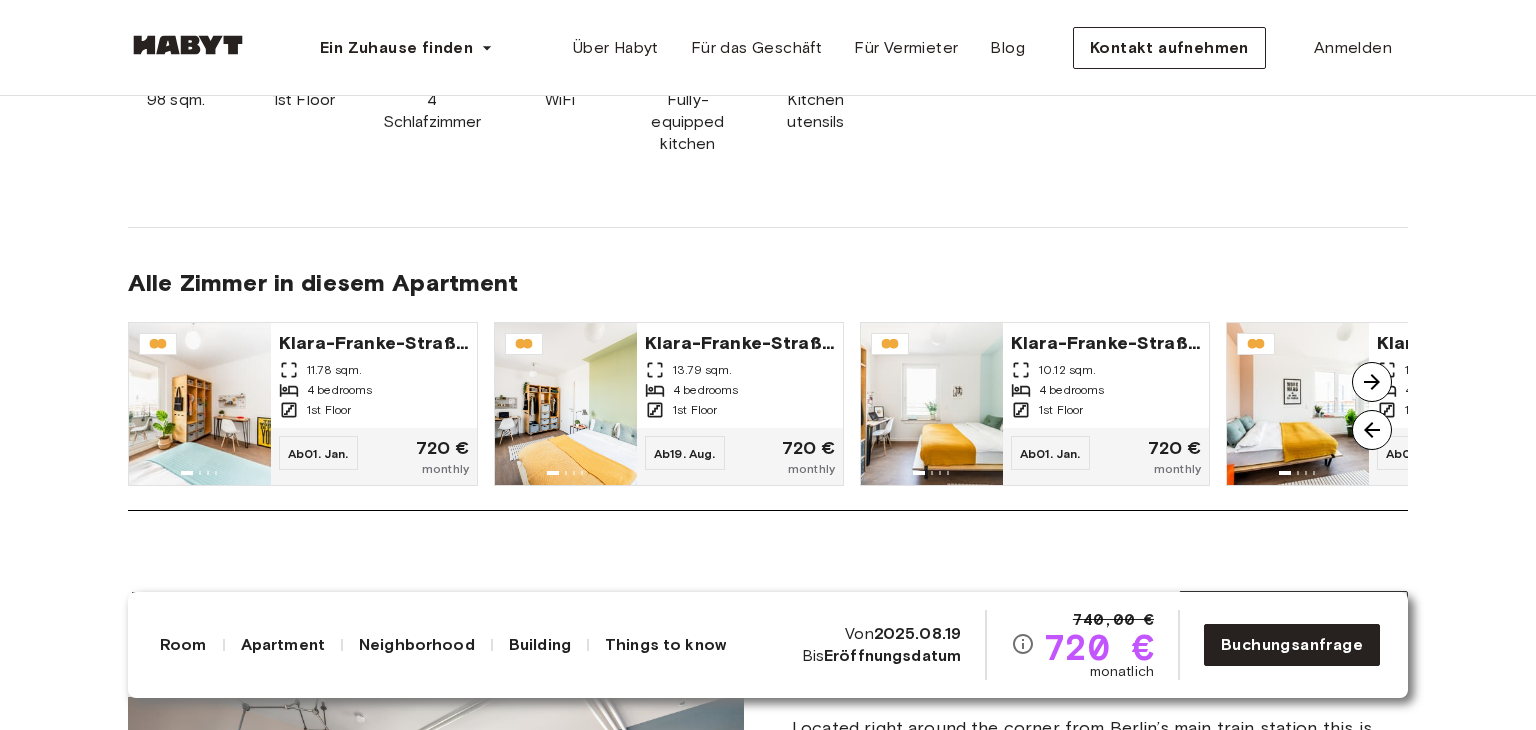 click at bounding box center [1372, 382] 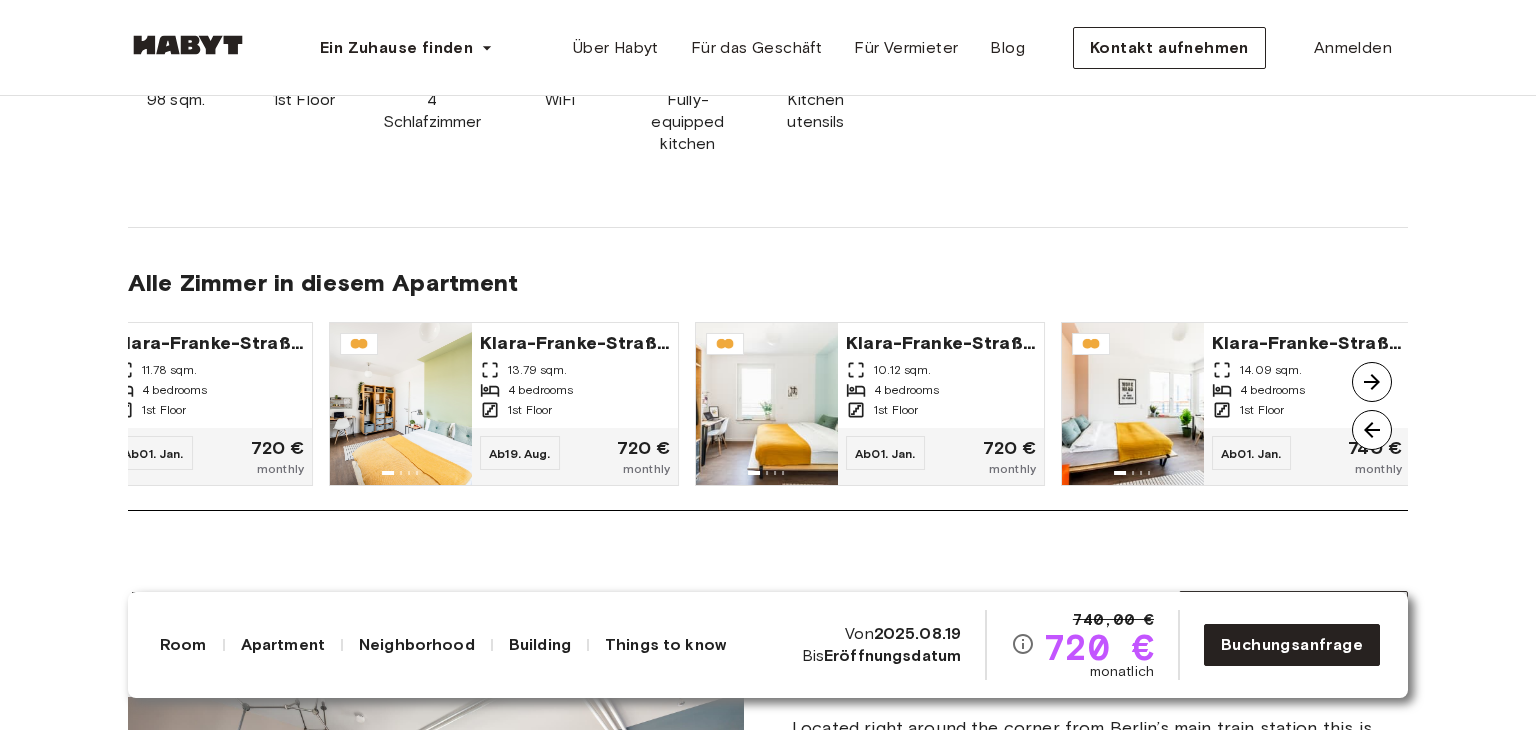 click at bounding box center (1372, 382) 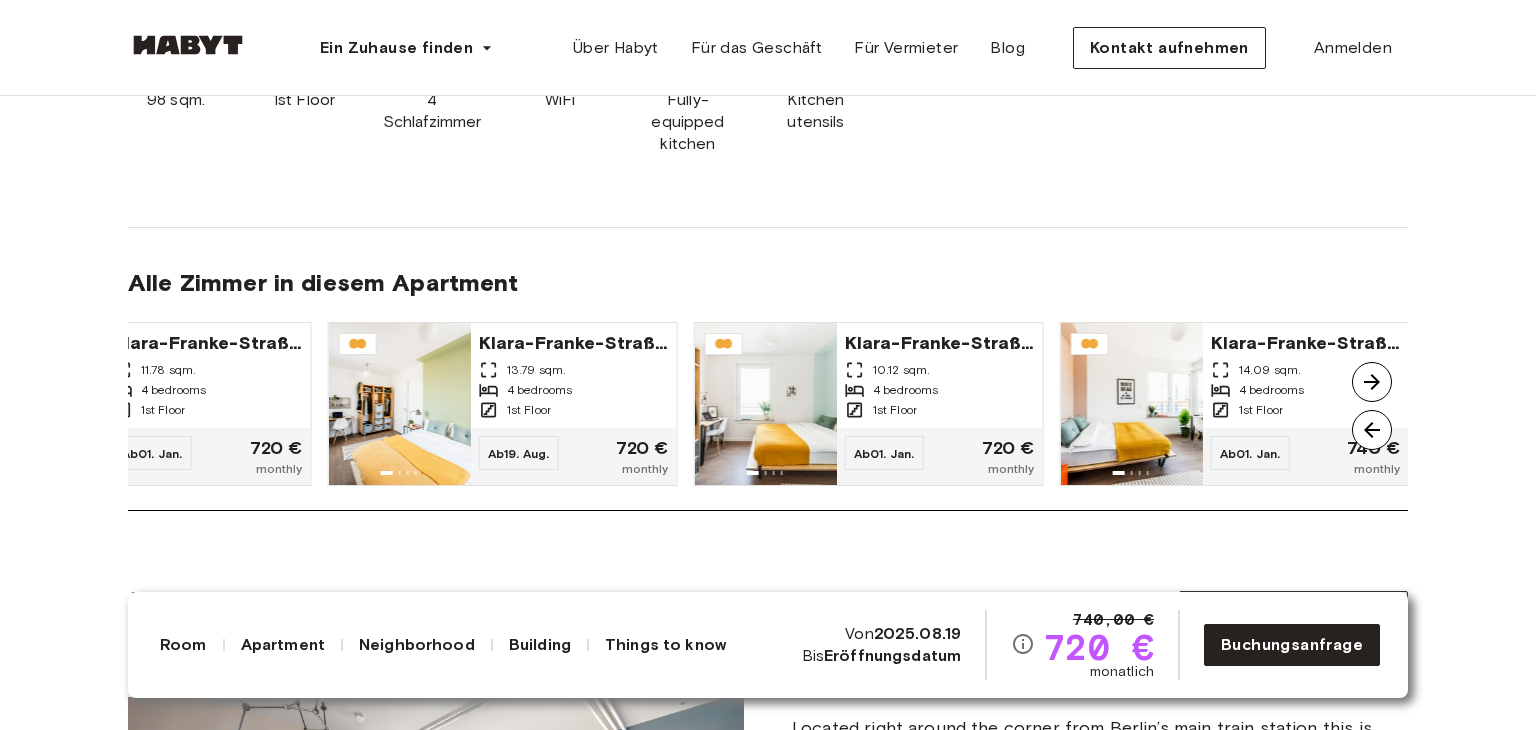 click at bounding box center [1372, 382] 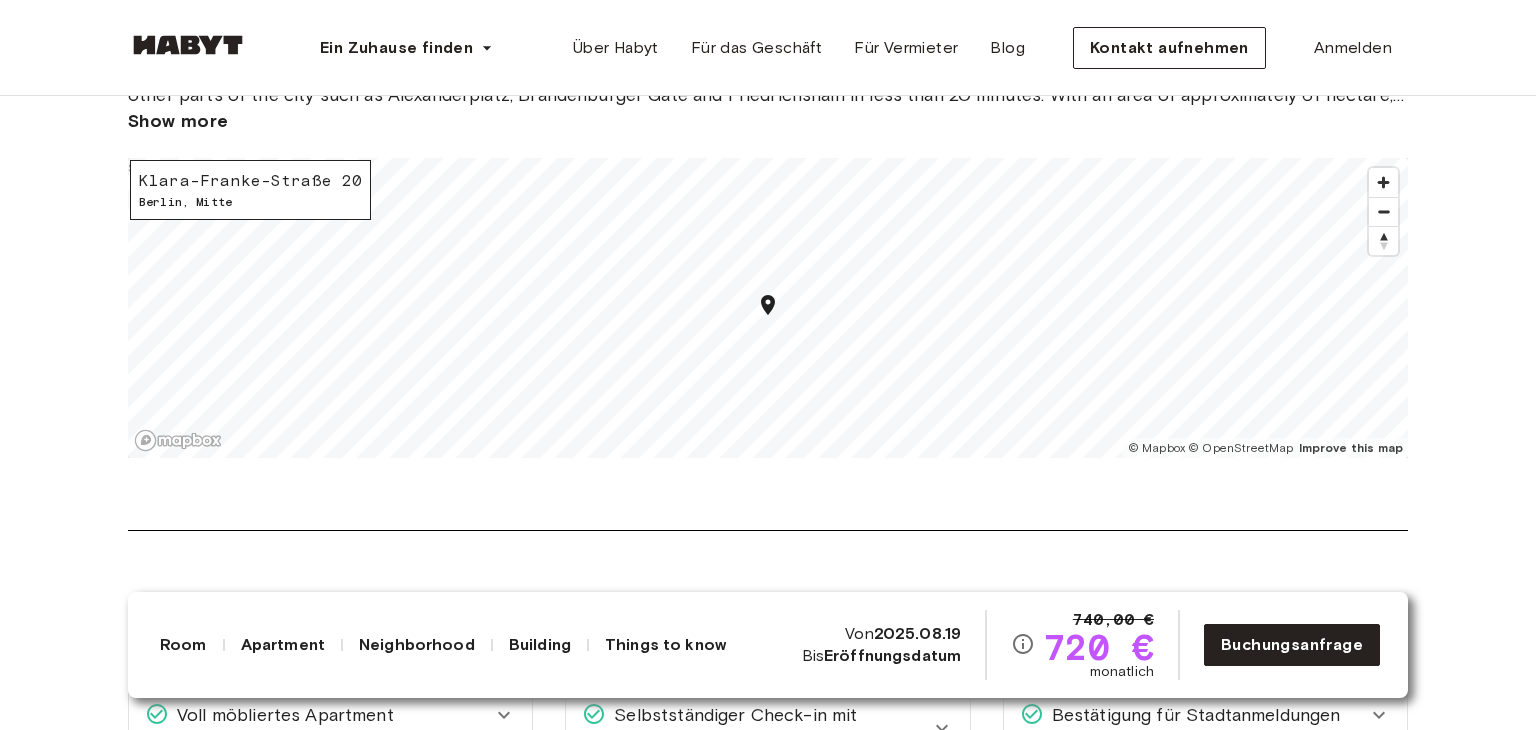 scroll, scrollTop: 2803, scrollLeft: 0, axis: vertical 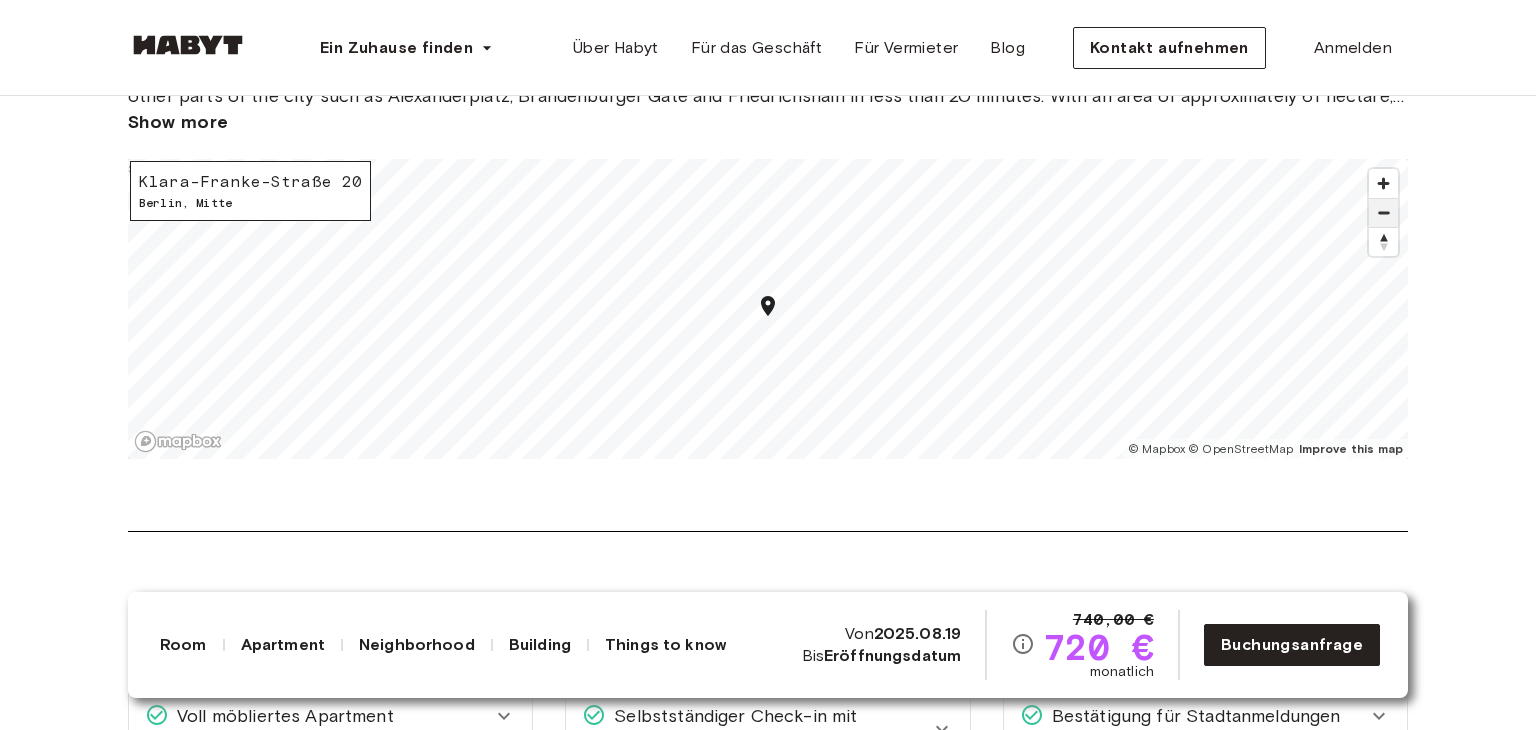 click at bounding box center (1383, 213) 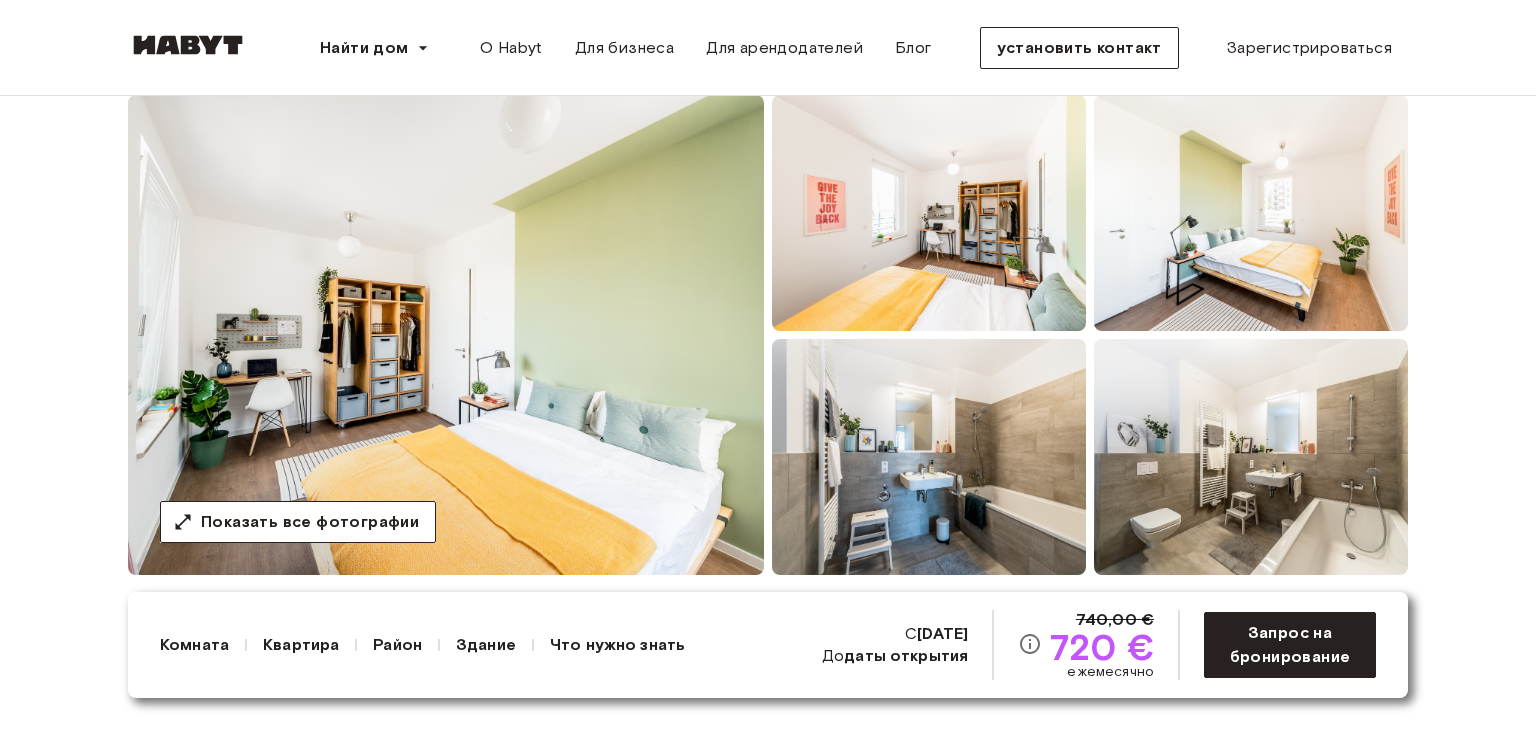 scroll, scrollTop: 166, scrollLeft: 0, axis: vertical 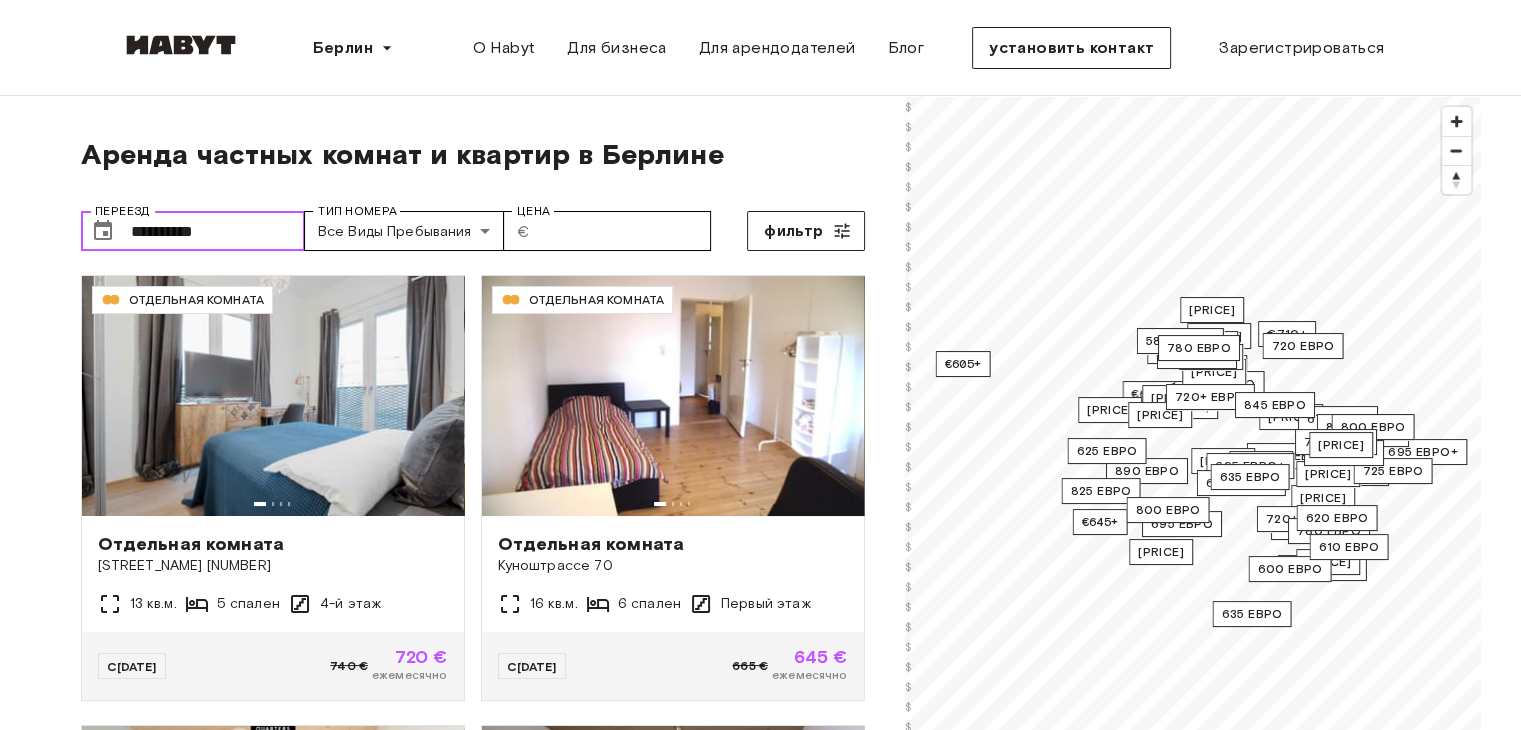 click on "**********" at bounding box center [218, 231] 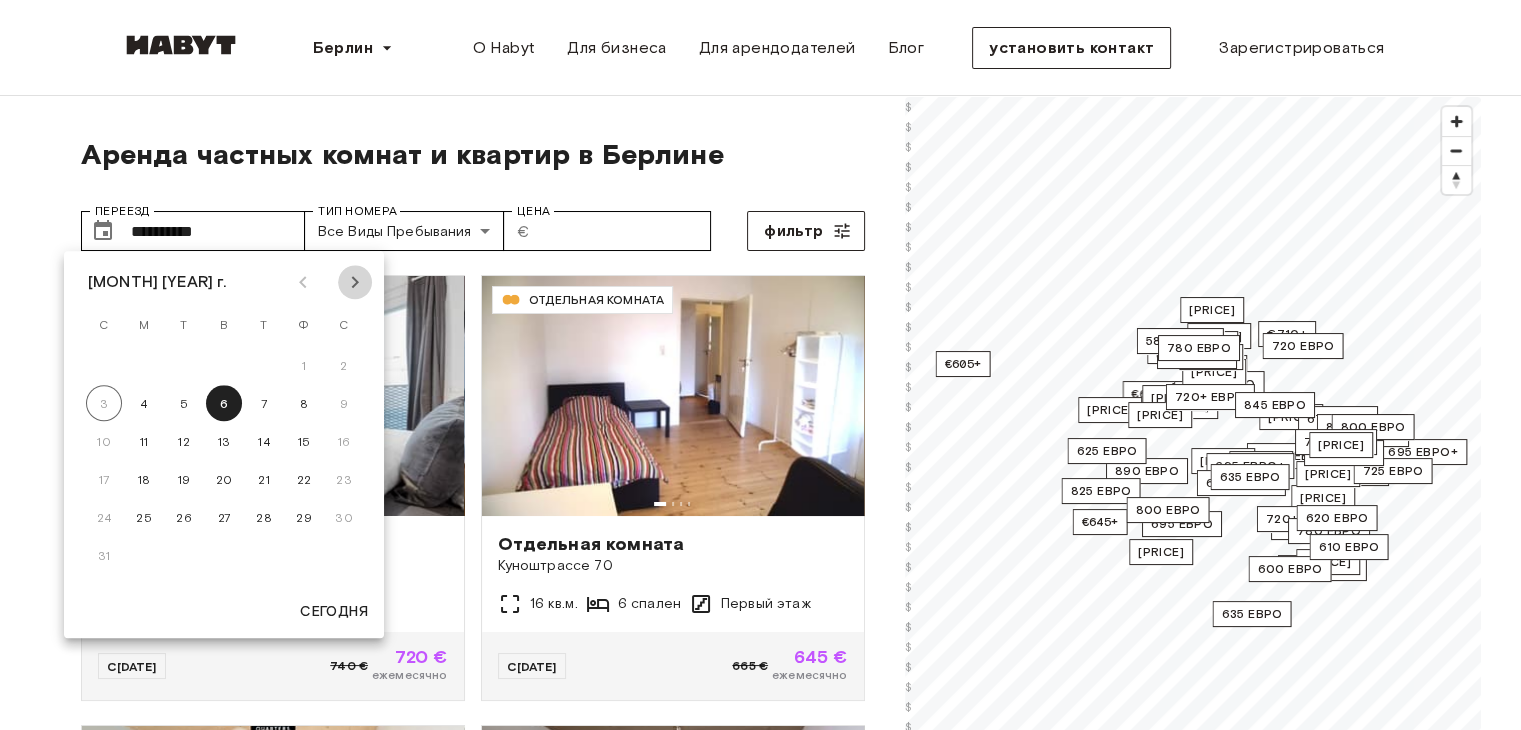 click 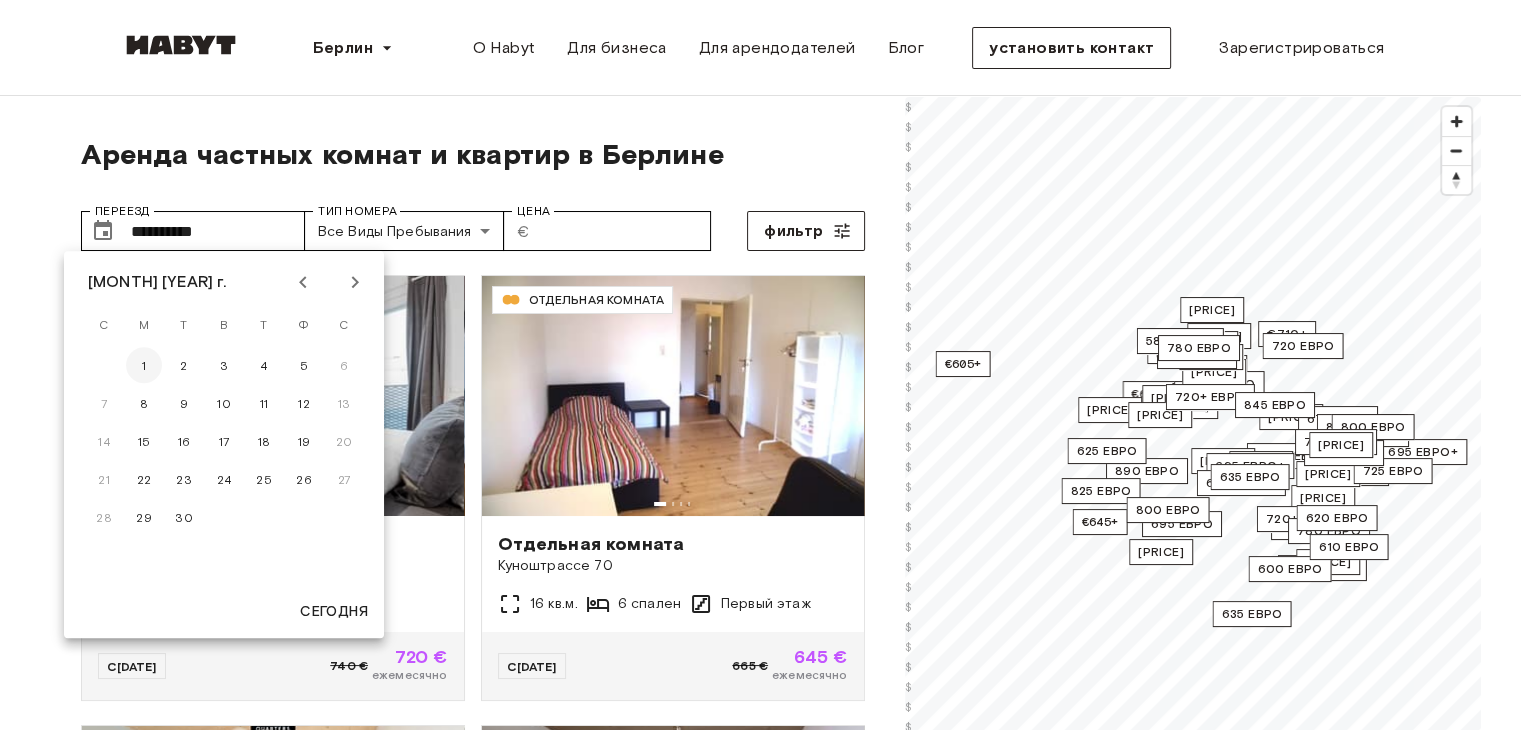 click on "1" at bounding box center [144, 365] 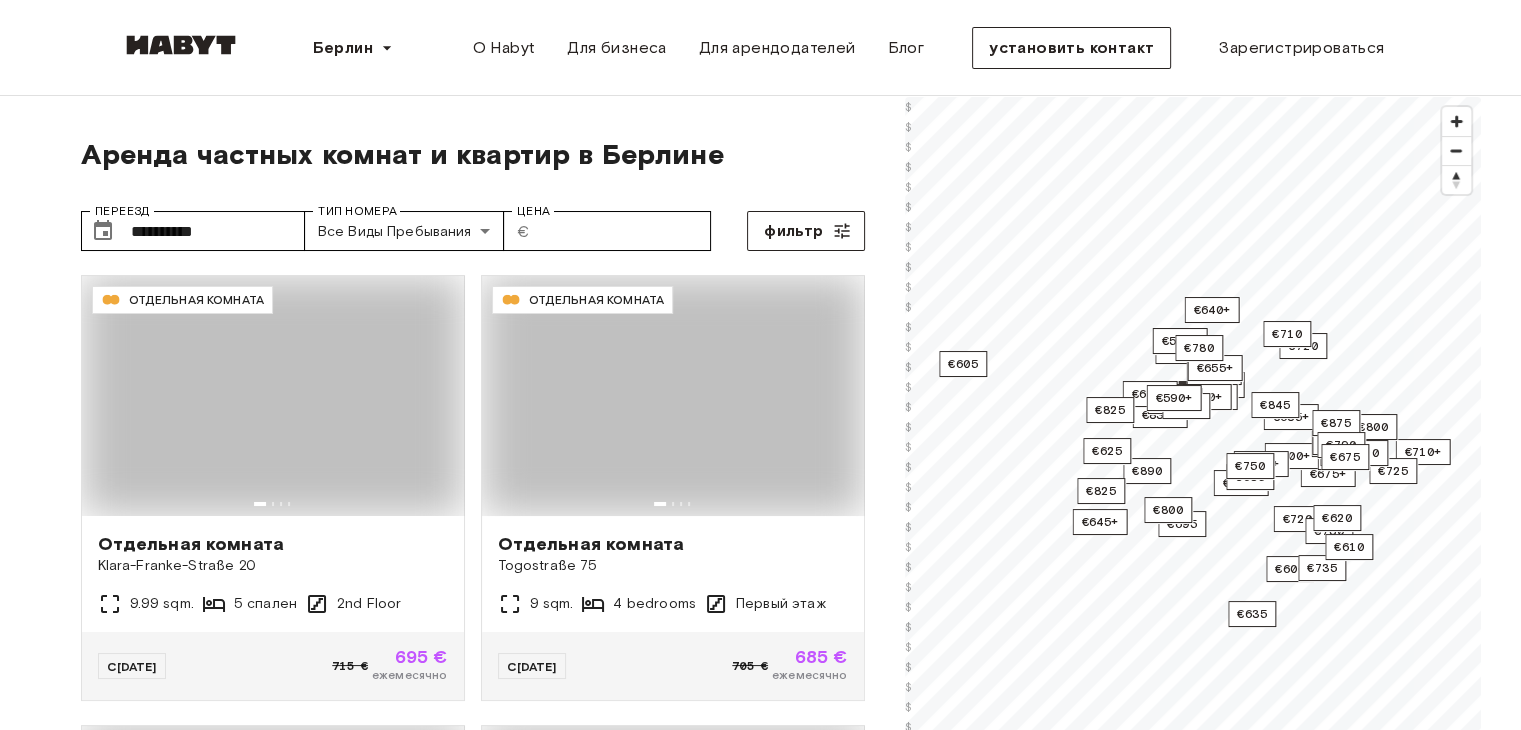 type on "**********" 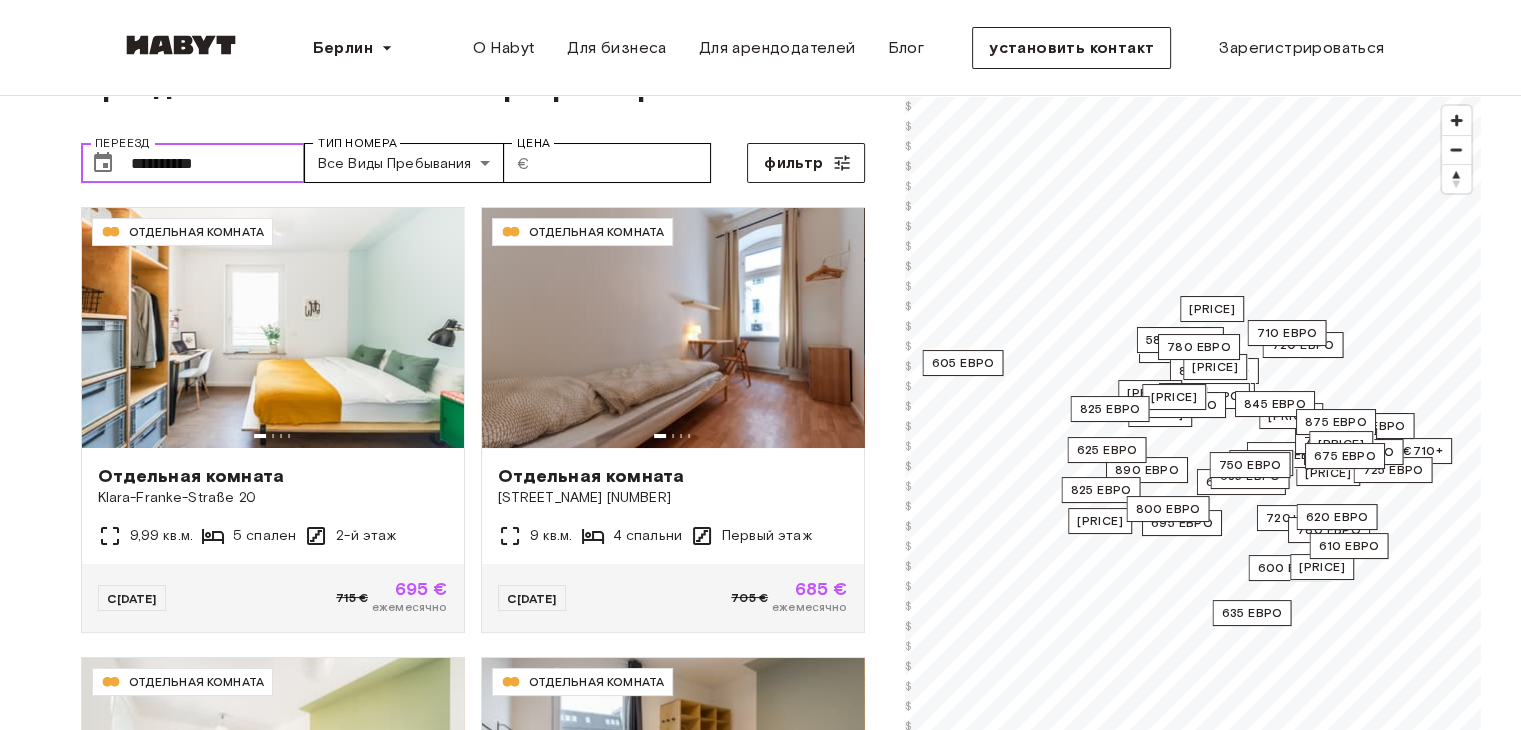 scroll, scrollTop: 0, scrollLeft: 0, axis: both 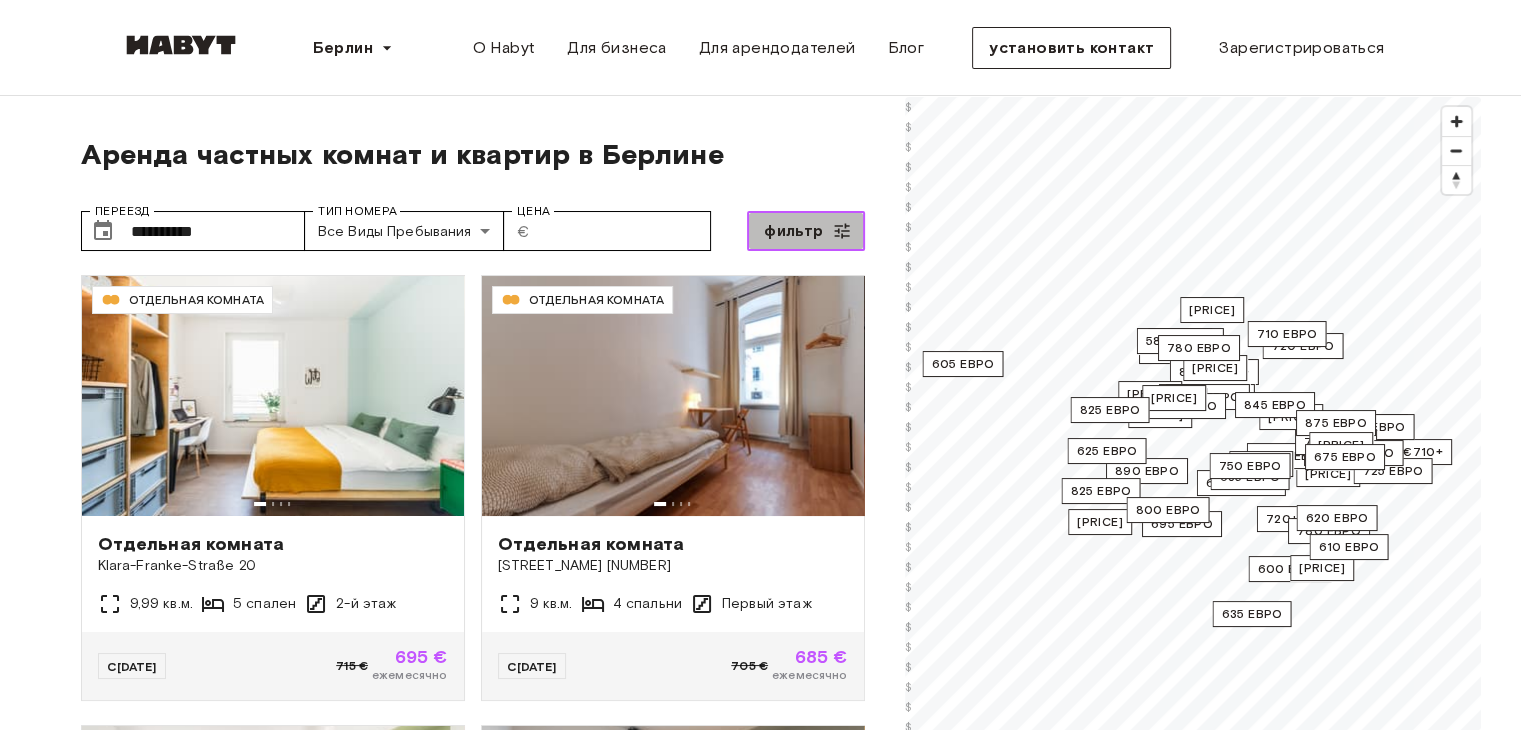 click 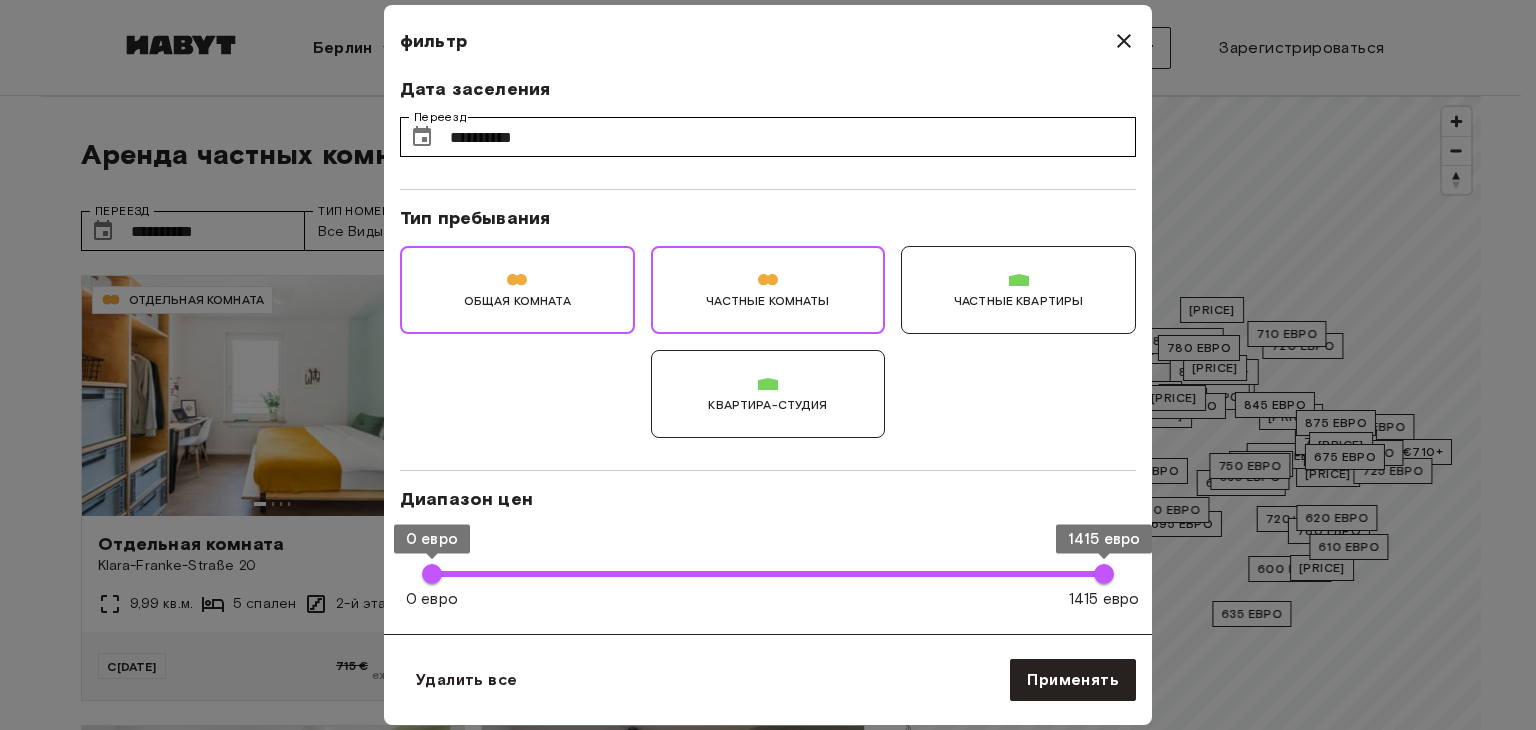 click on "Частные квартиры" at bounding box center [1018, 290] 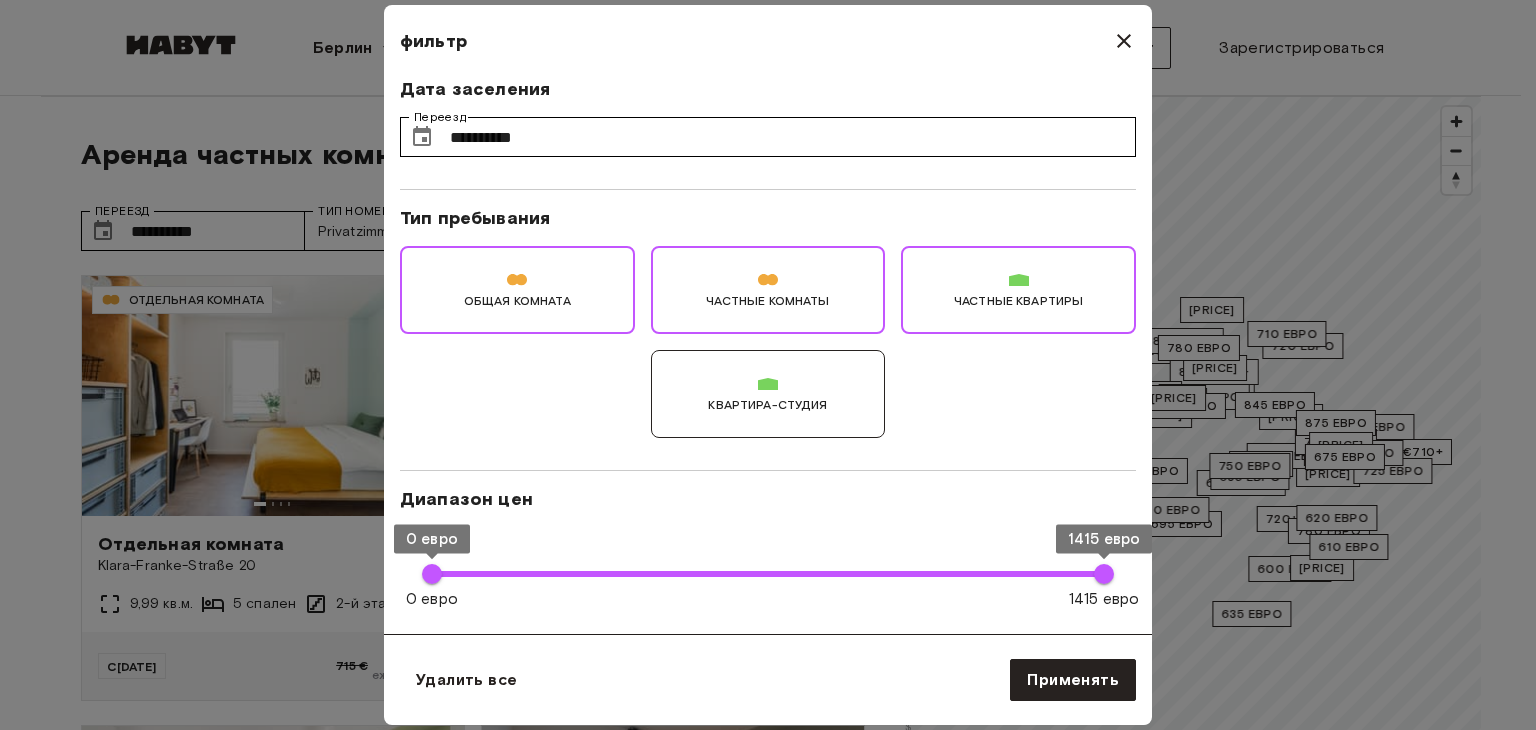 type on "**" 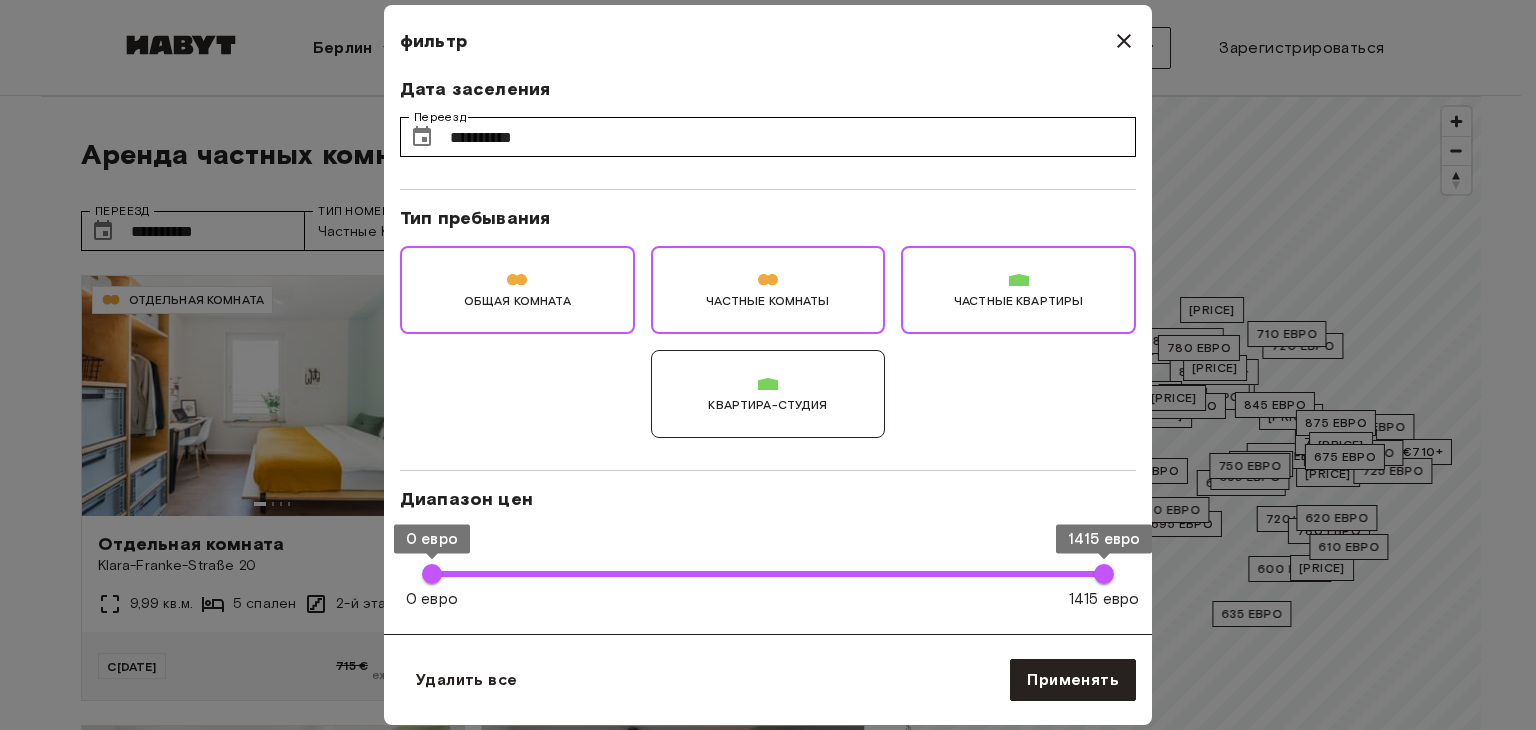 click on "Частные квартиры" at bounding box center (1018, 290) 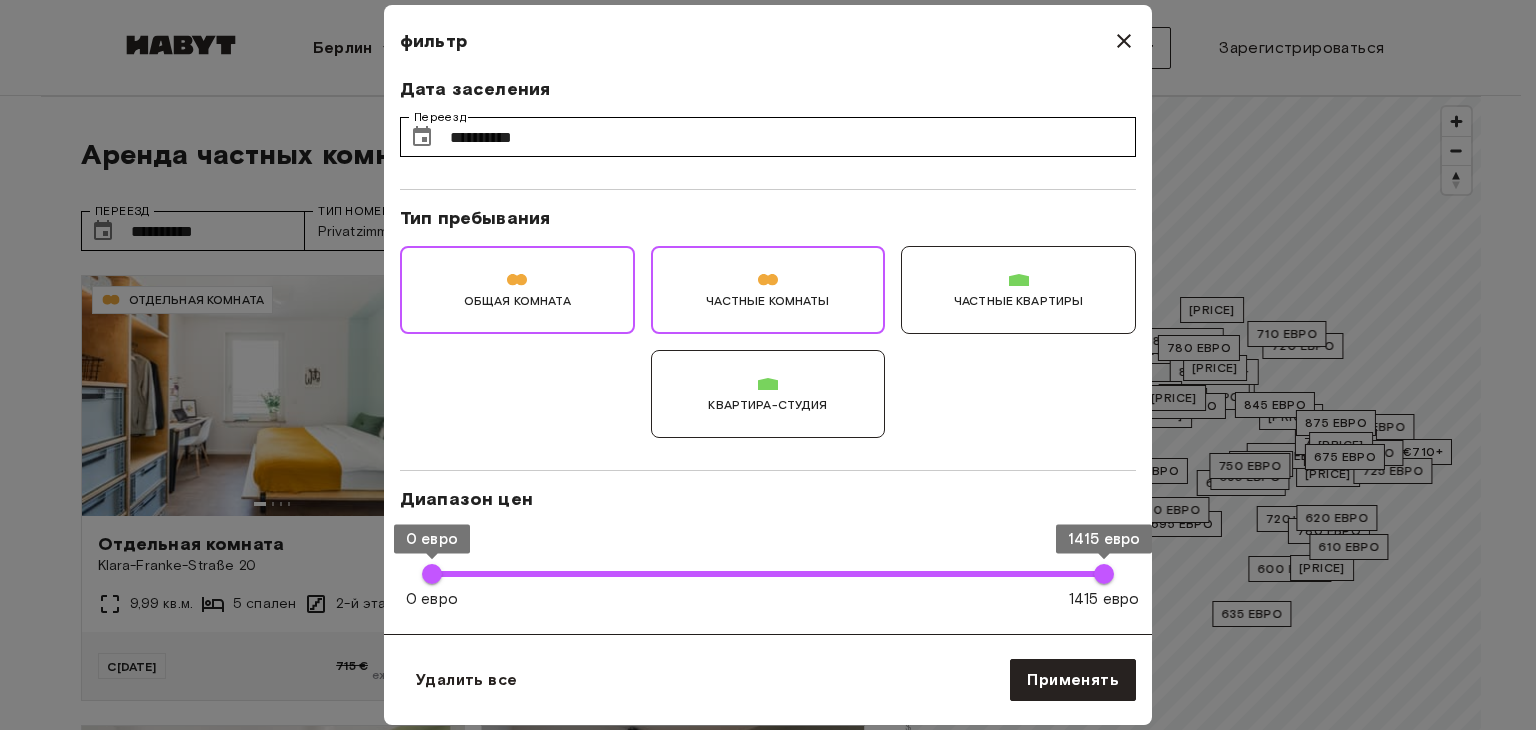 type on "**" 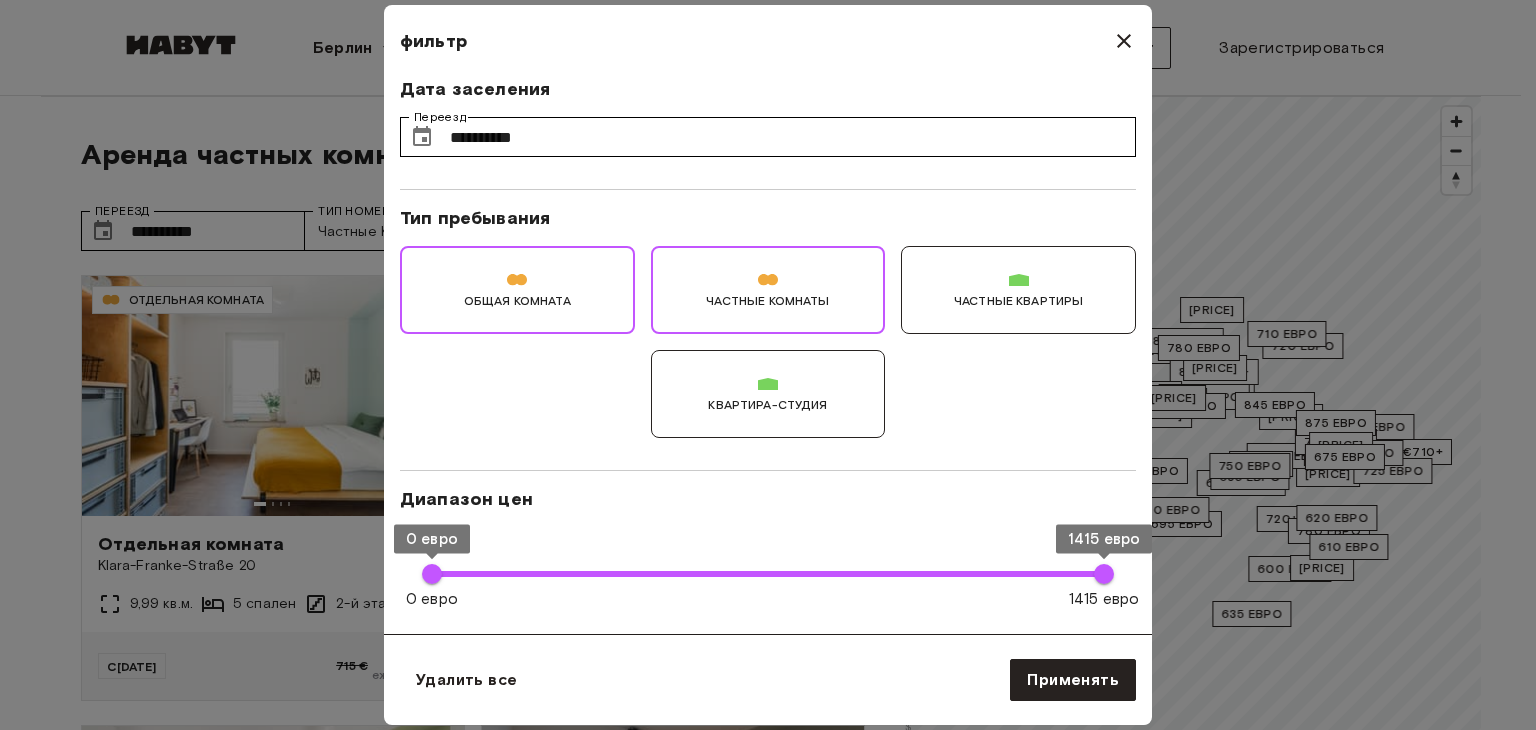 type on "****" 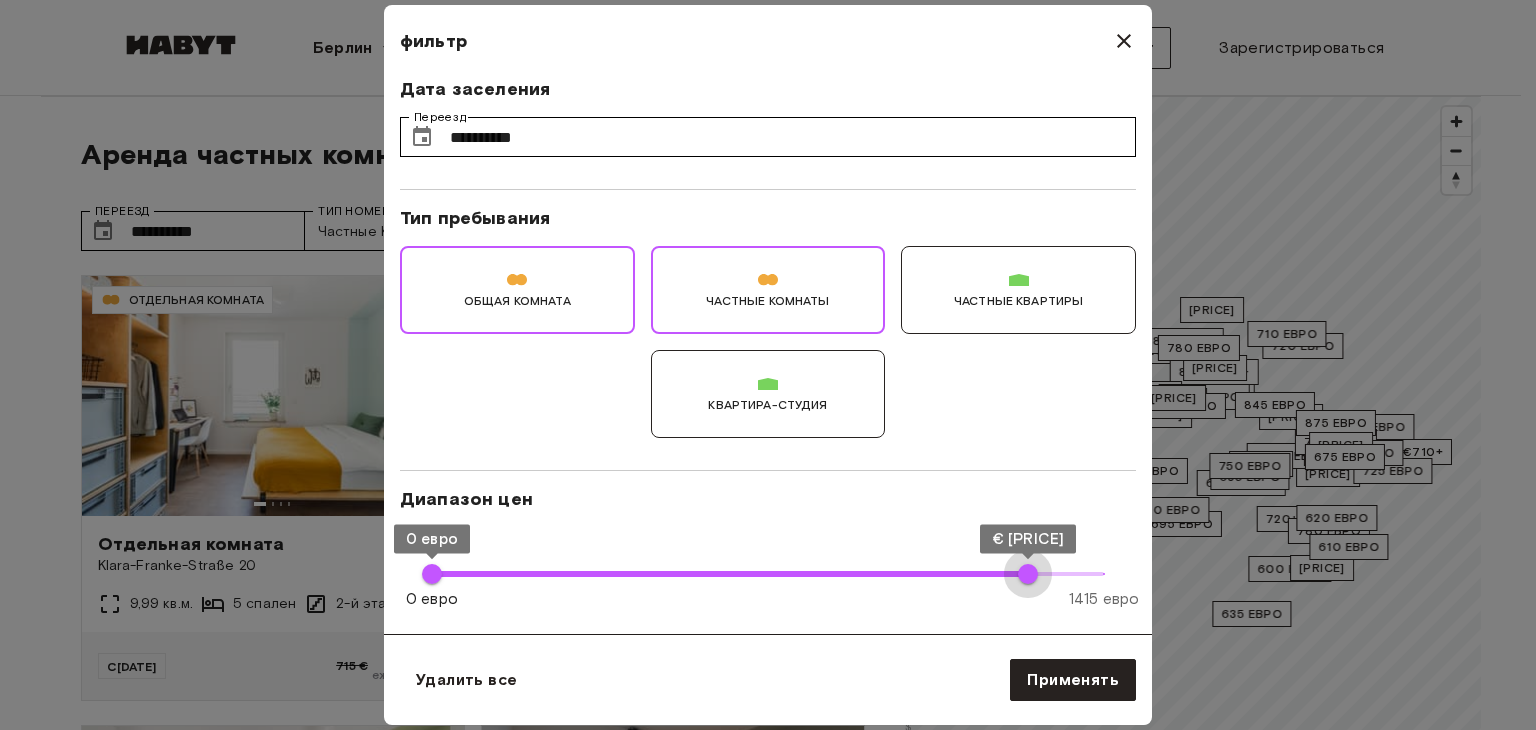 click on "0 евро [PRICE] 0 евро € [PRICE]" at bounding box center (768, 574) 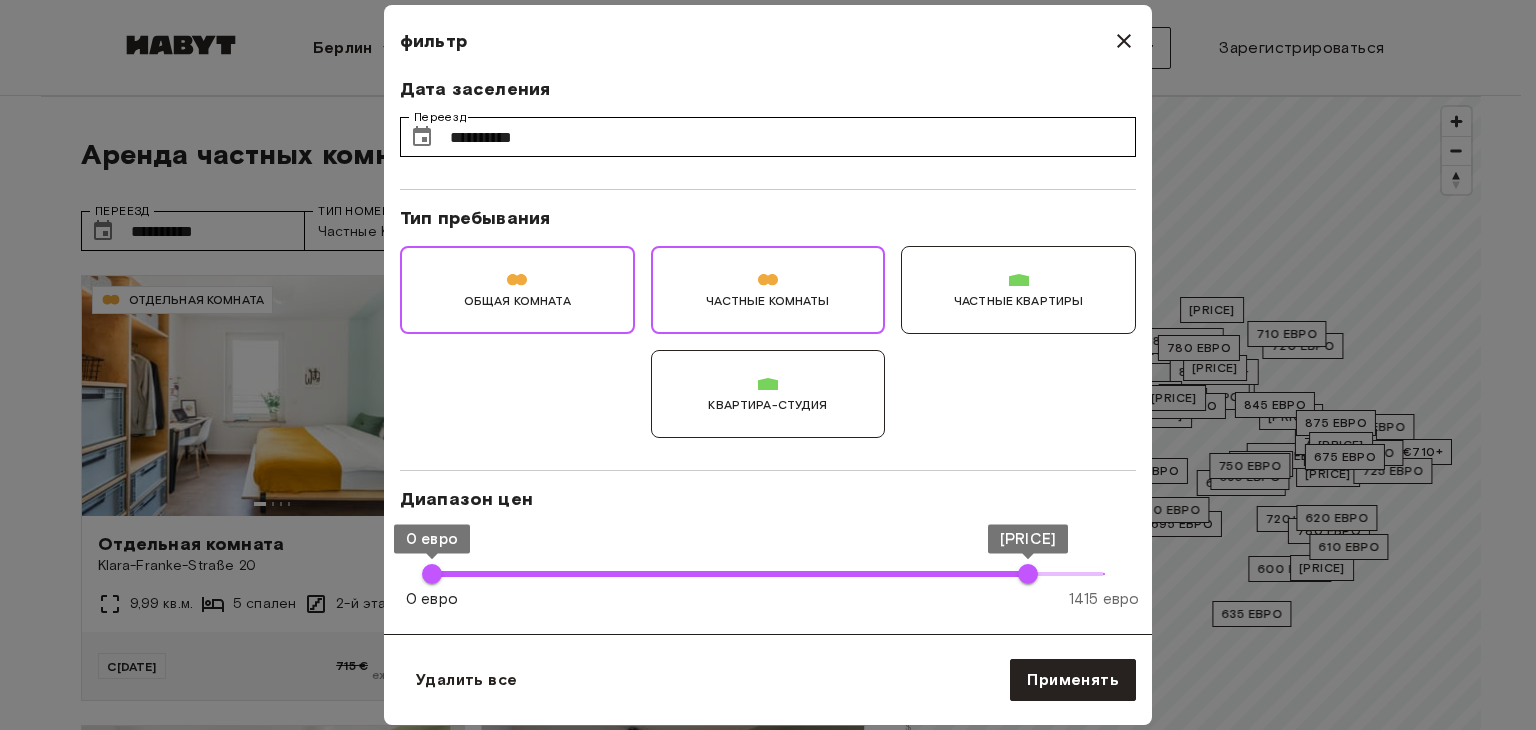 type on "**" 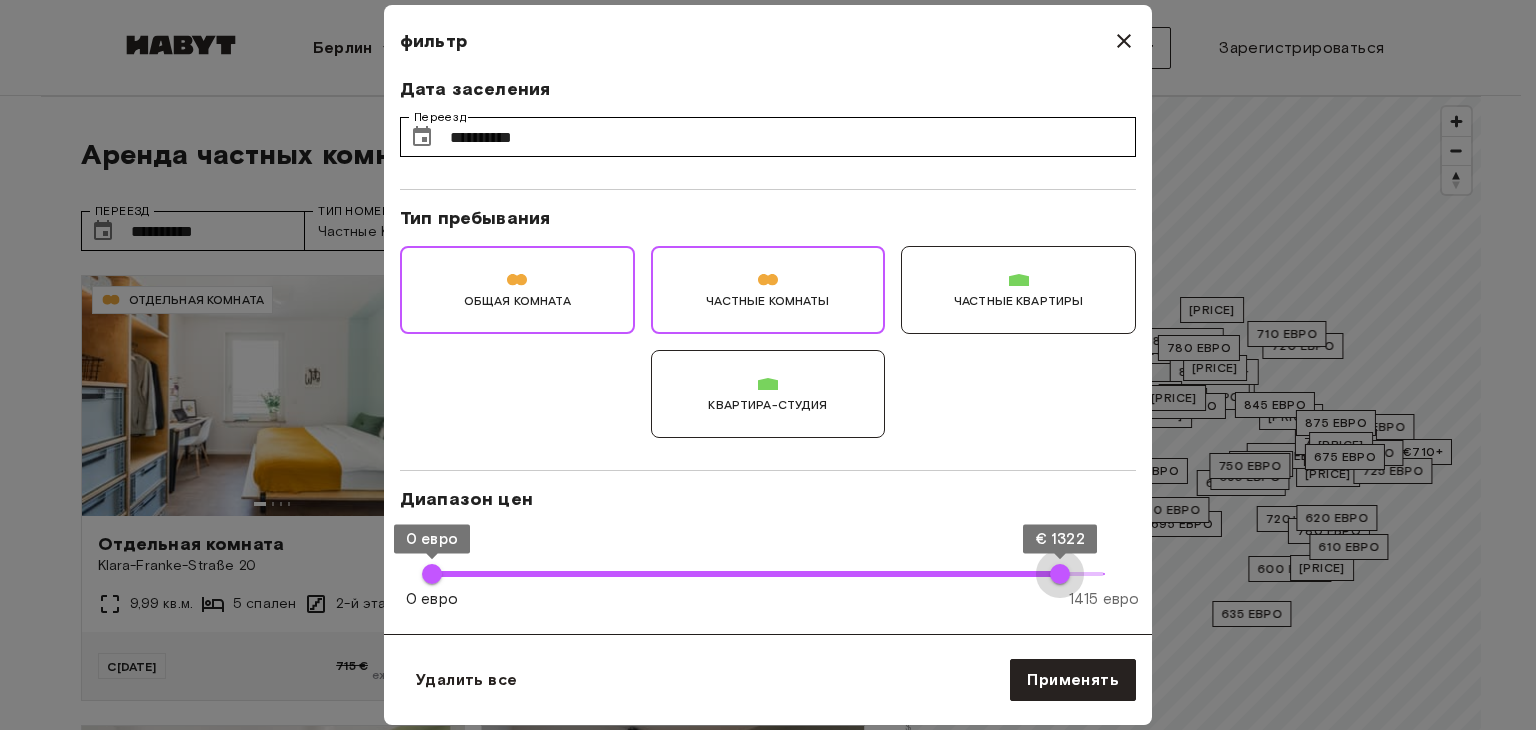 click on "0 евро [PRICE] 0 евро € [PRICE]" at bounding box center (768, 574) 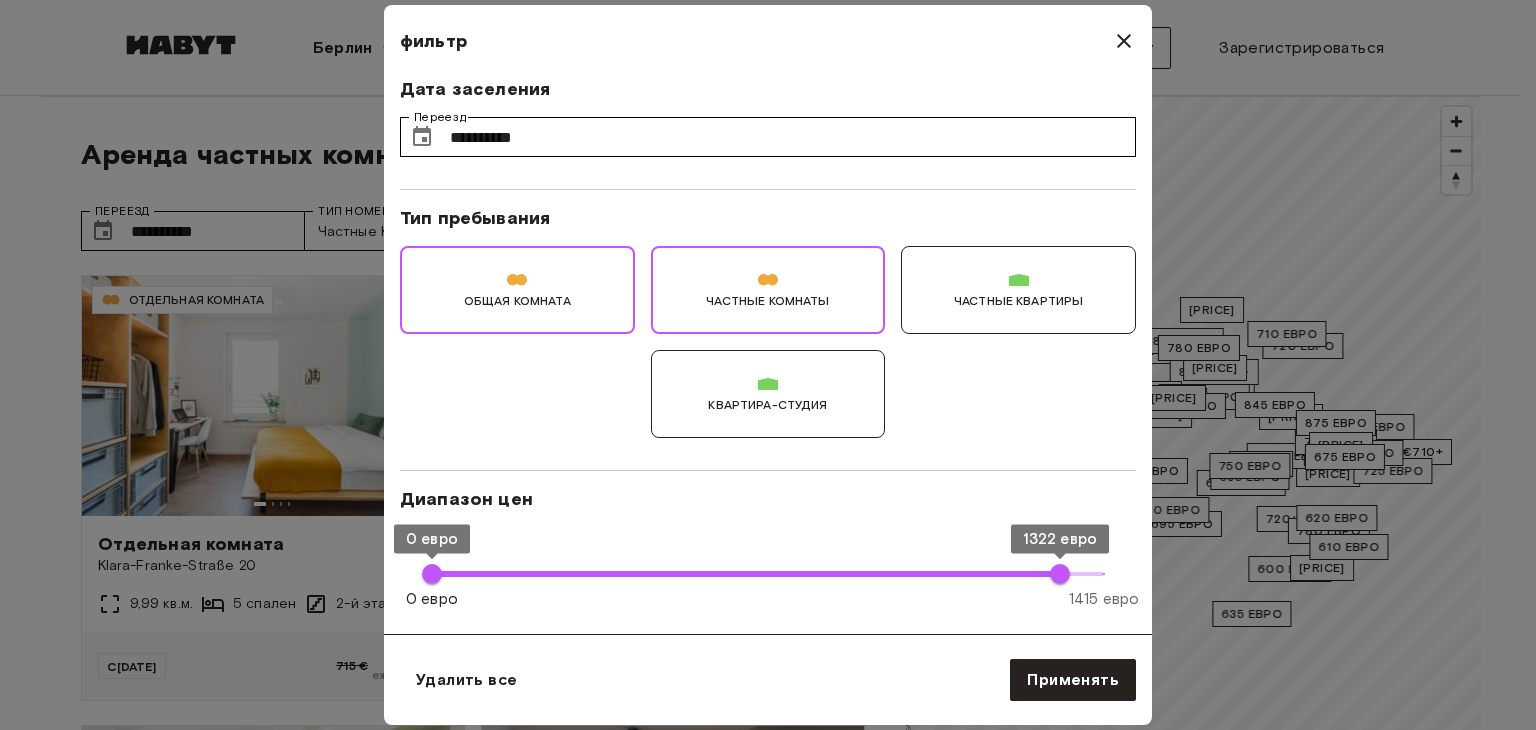type on "**" 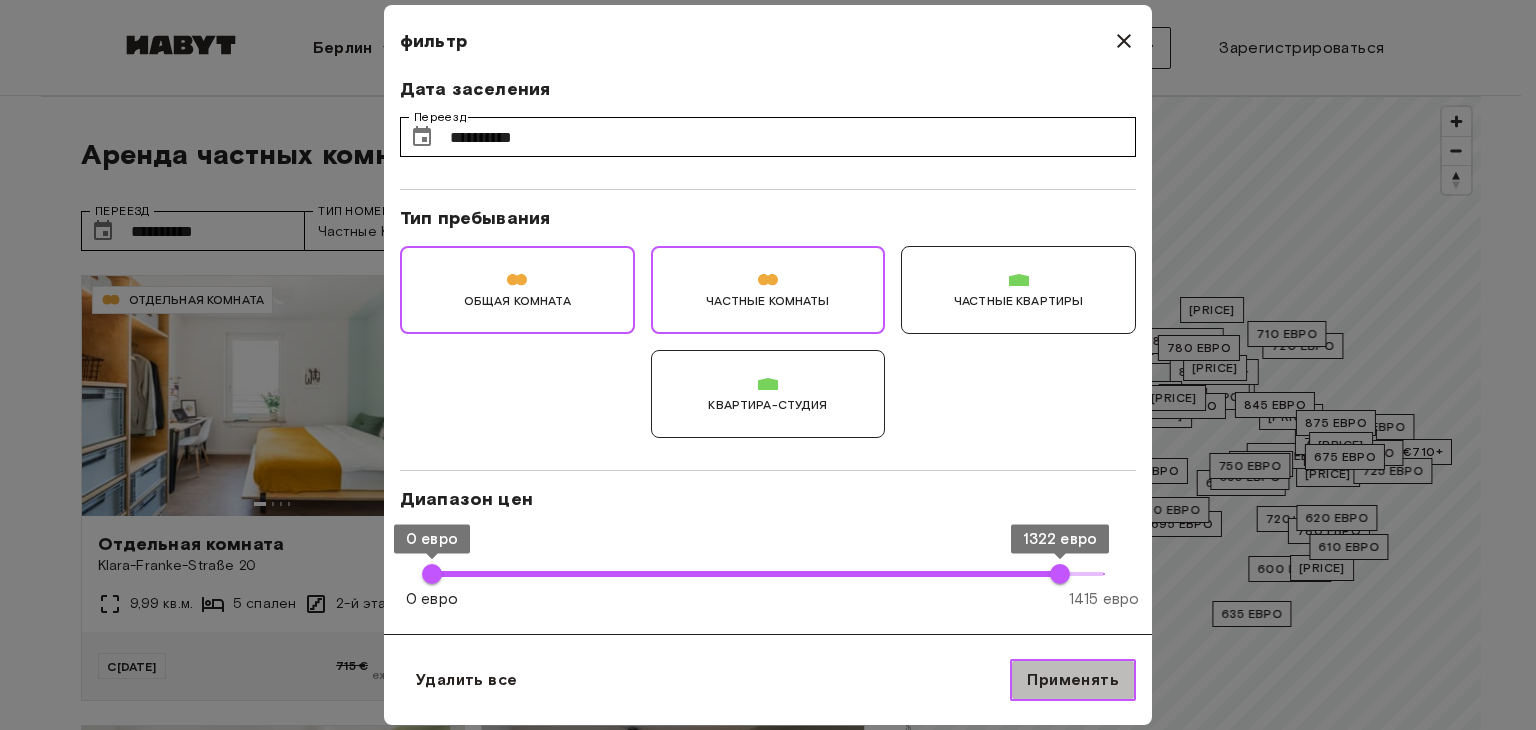 click on "Применять" at bounding box center [1073, 679] 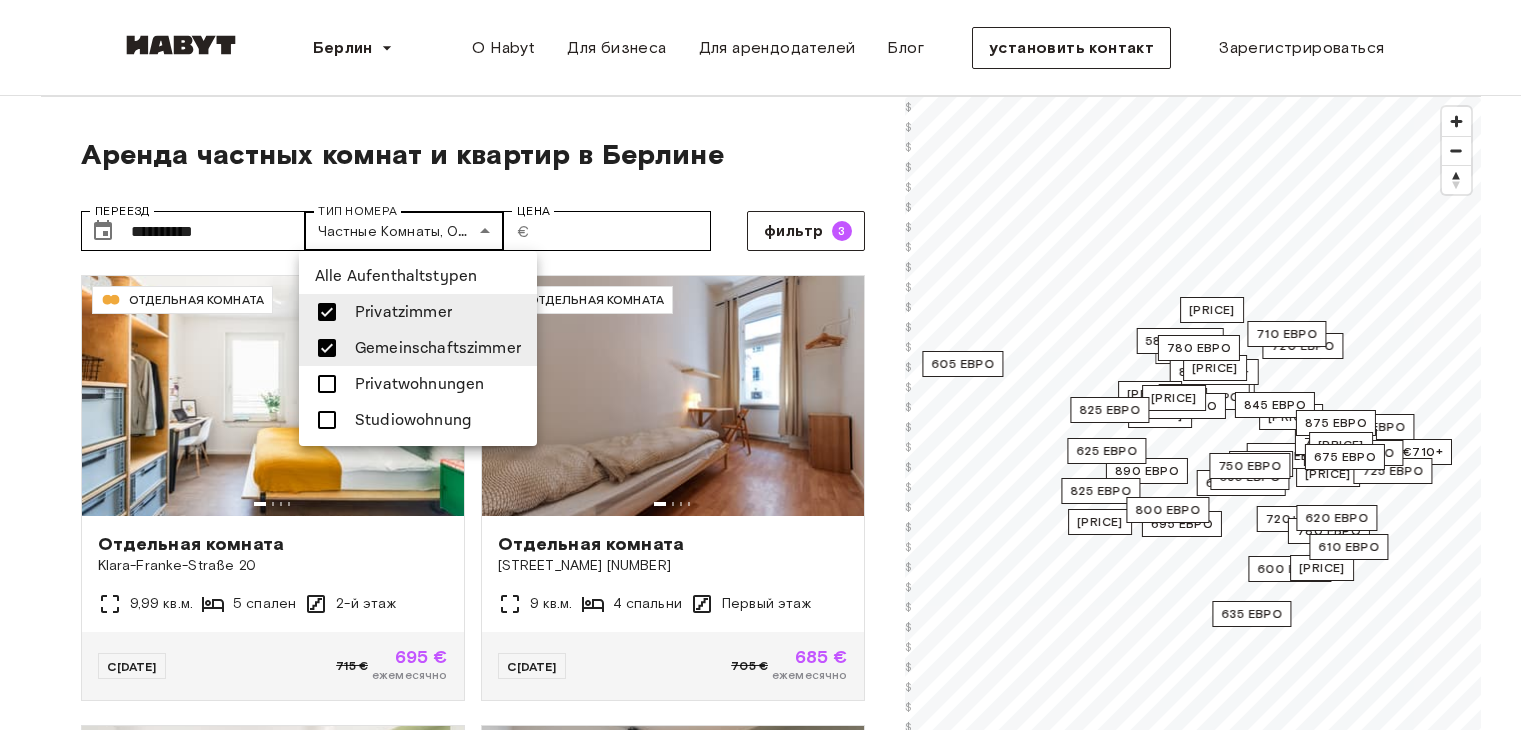 click on "Klara-Franke-Straße 20" at bounding box center (768, 2463) 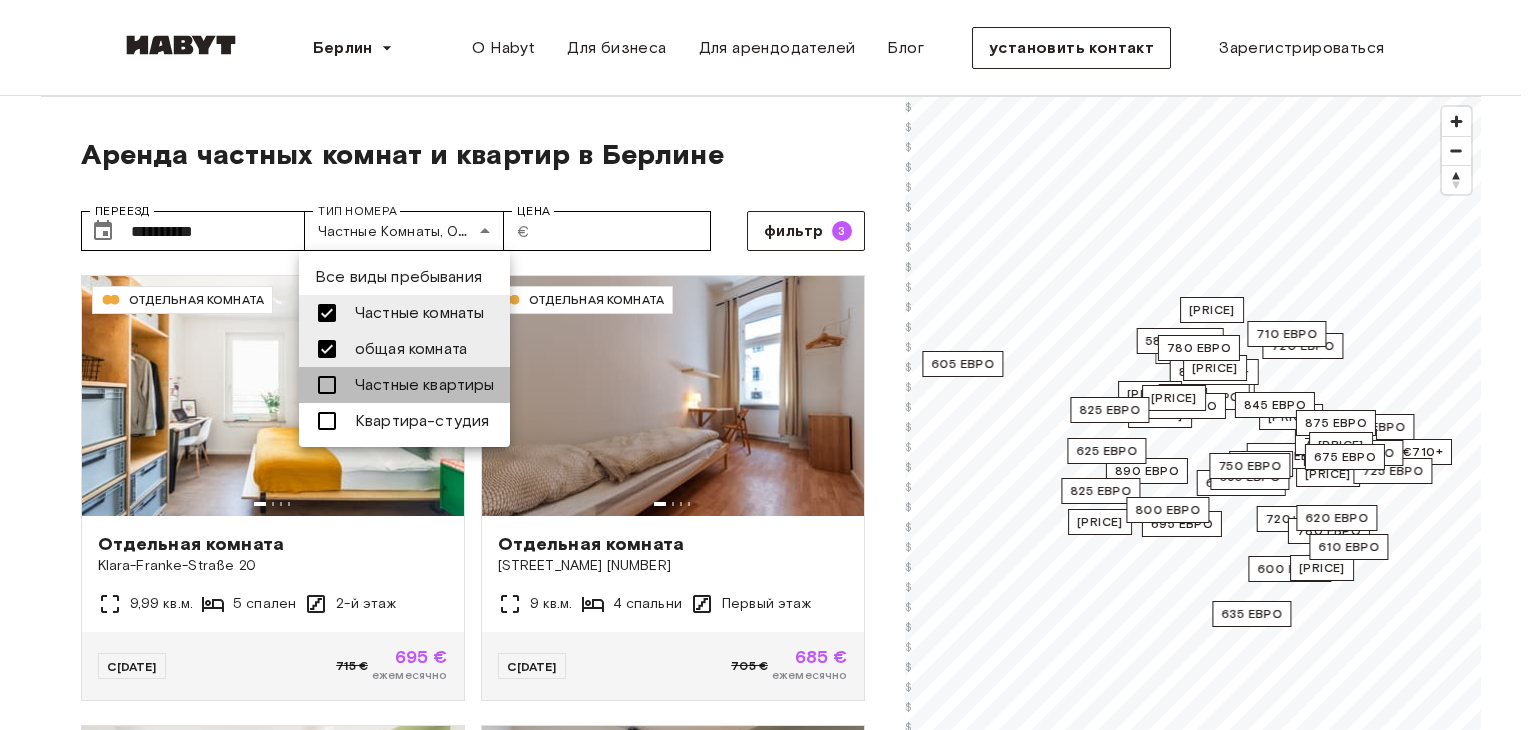click at bounding box center [327, 385] 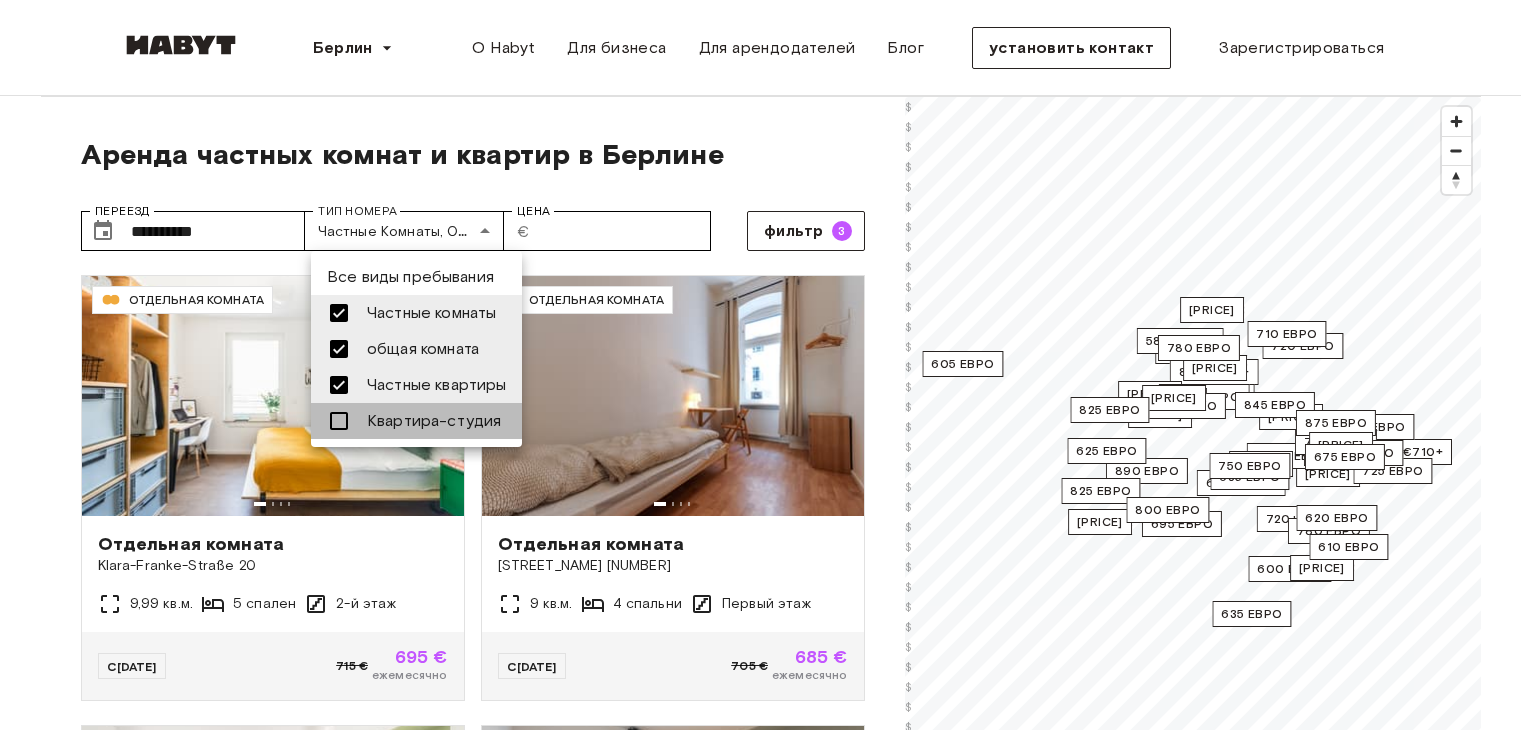 click at bounding box center [339, 421] 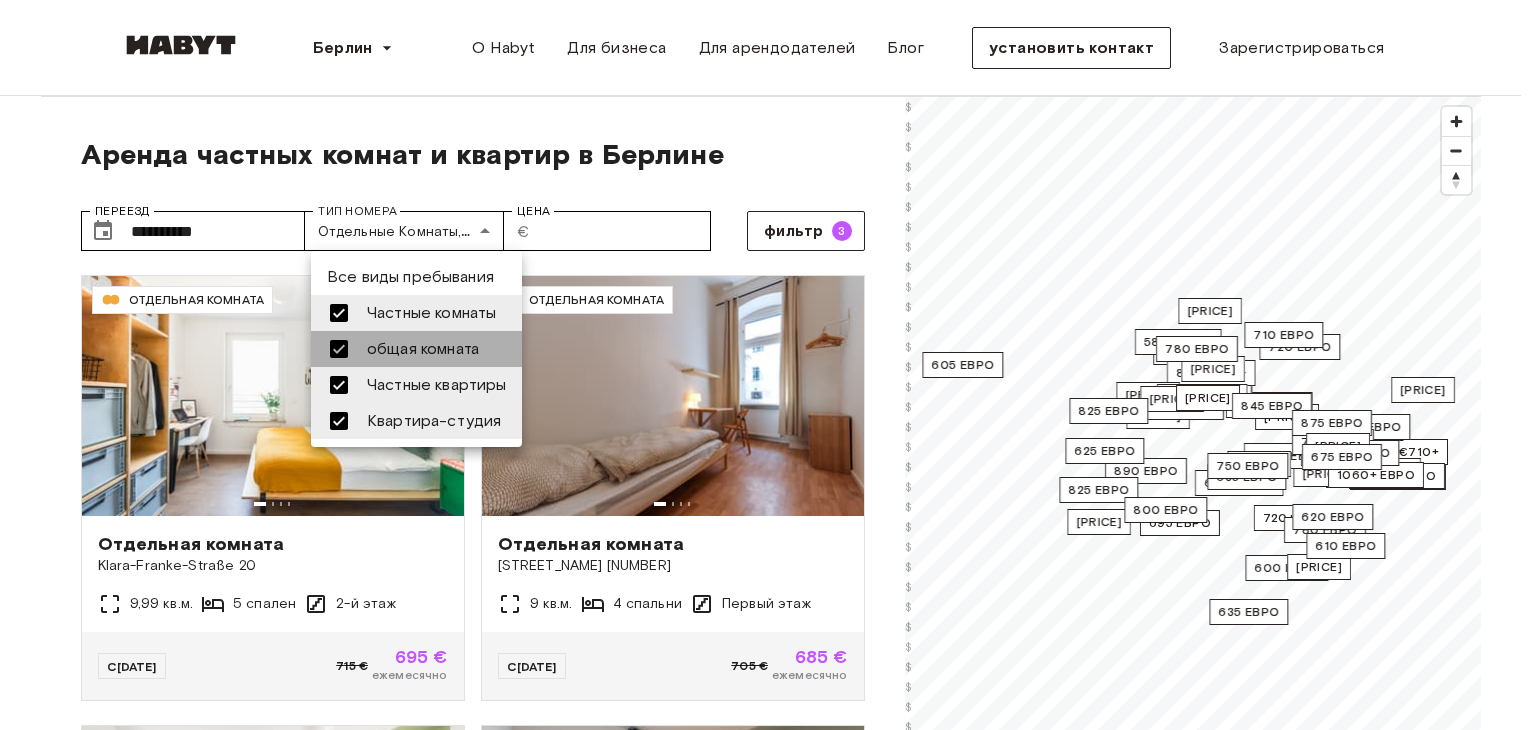 click at bounding box center (339, 349) 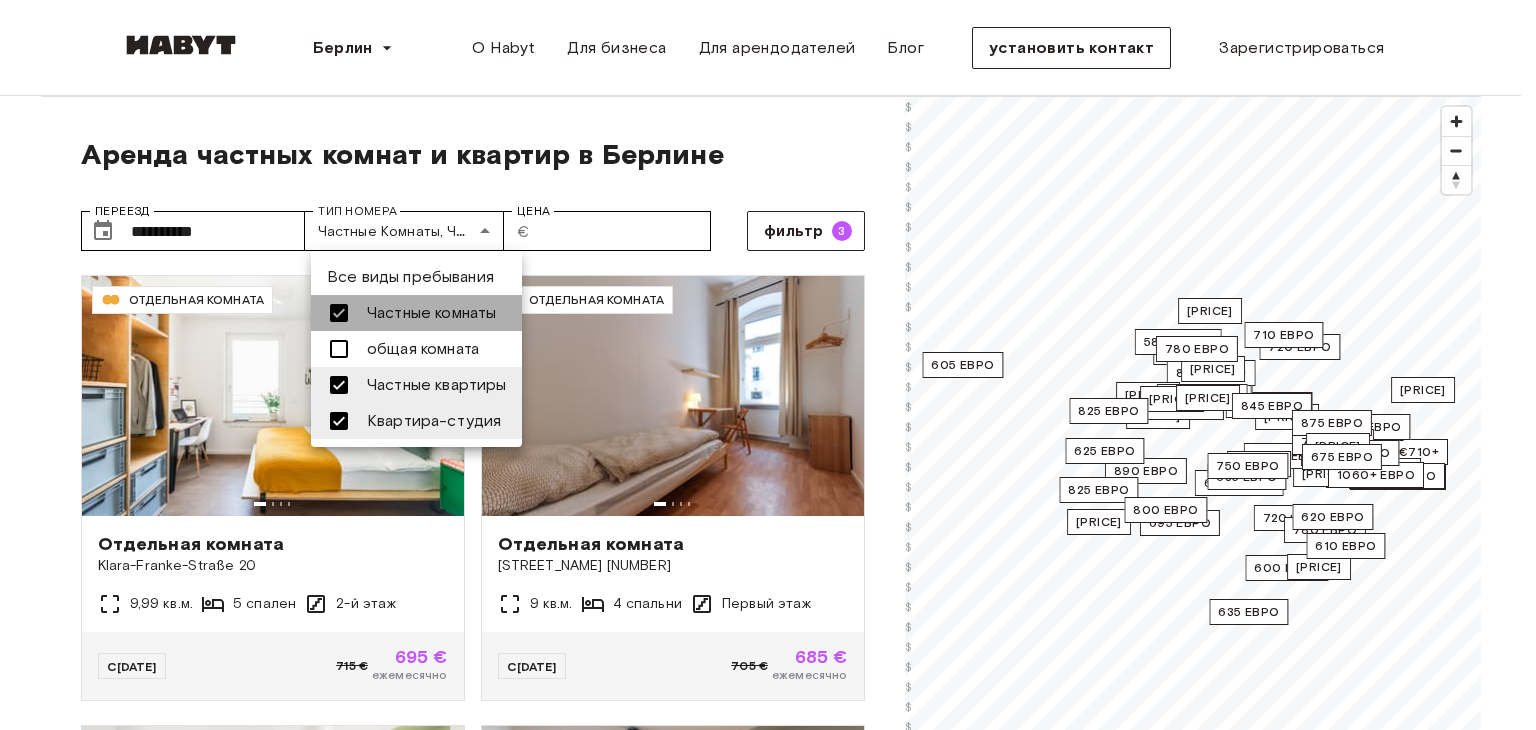 click at bounding box center [339, 313] 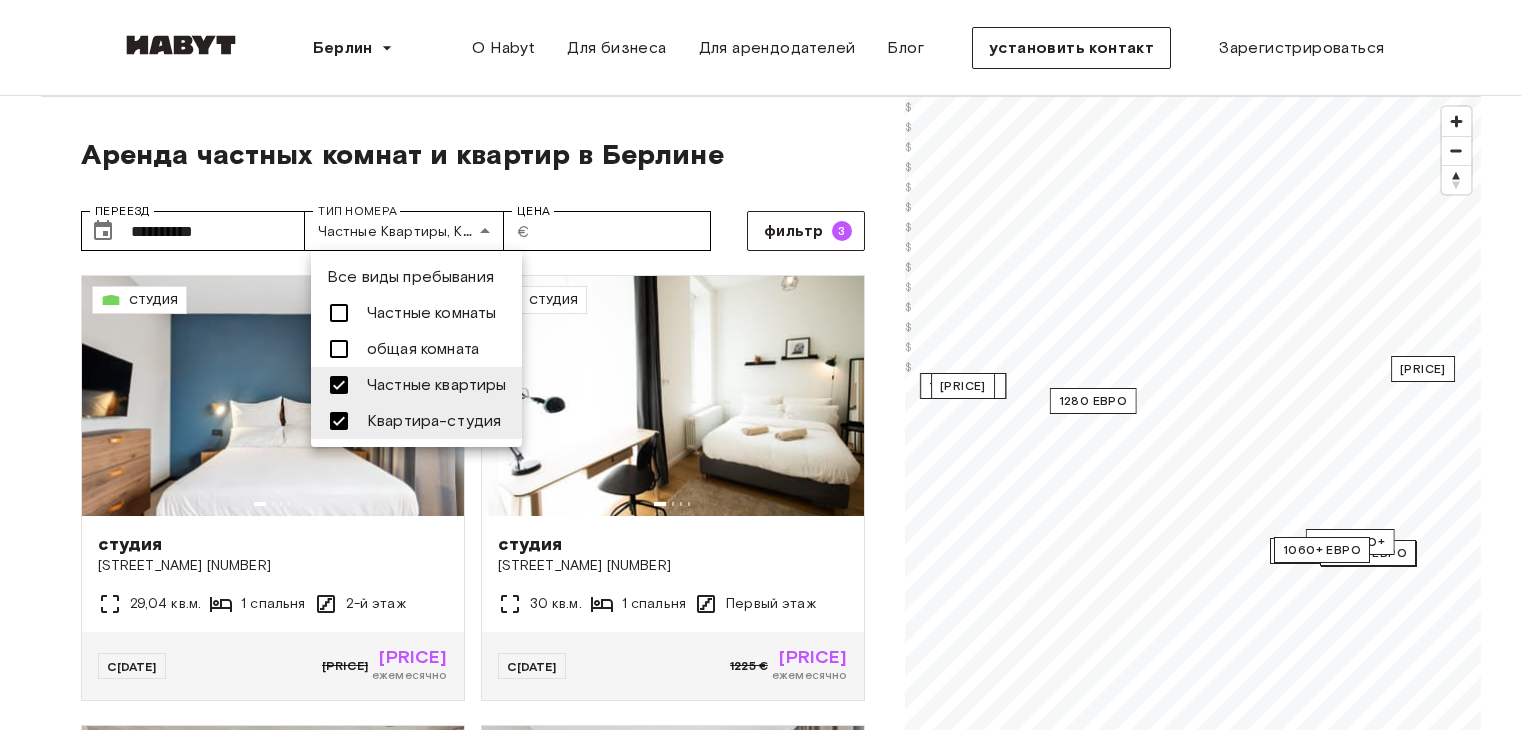 click at bounding box center (768, 365) 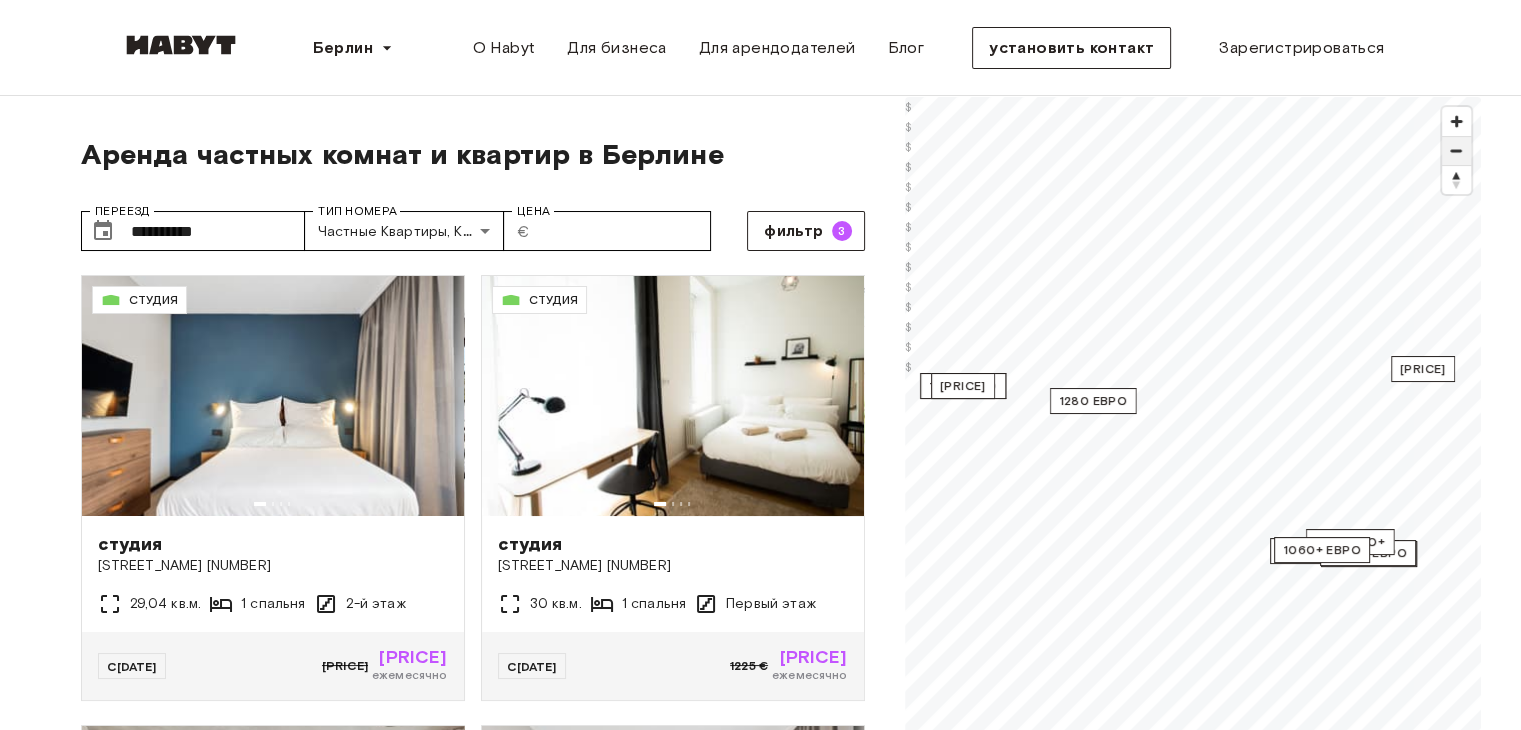 click at bounding box center [1456, 151] 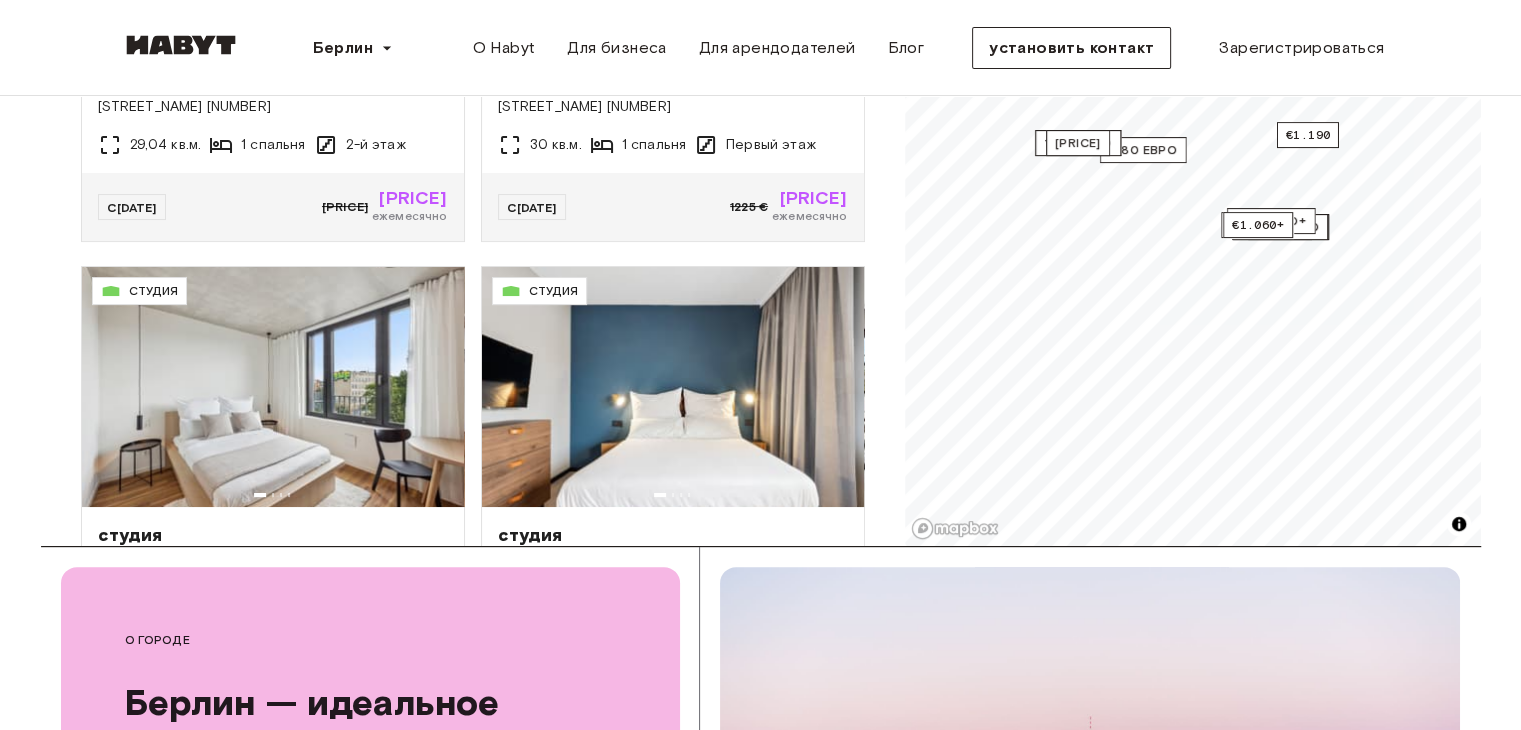 scroll, scrollTop: 460, scrollLeft: 0, axis: vertical 